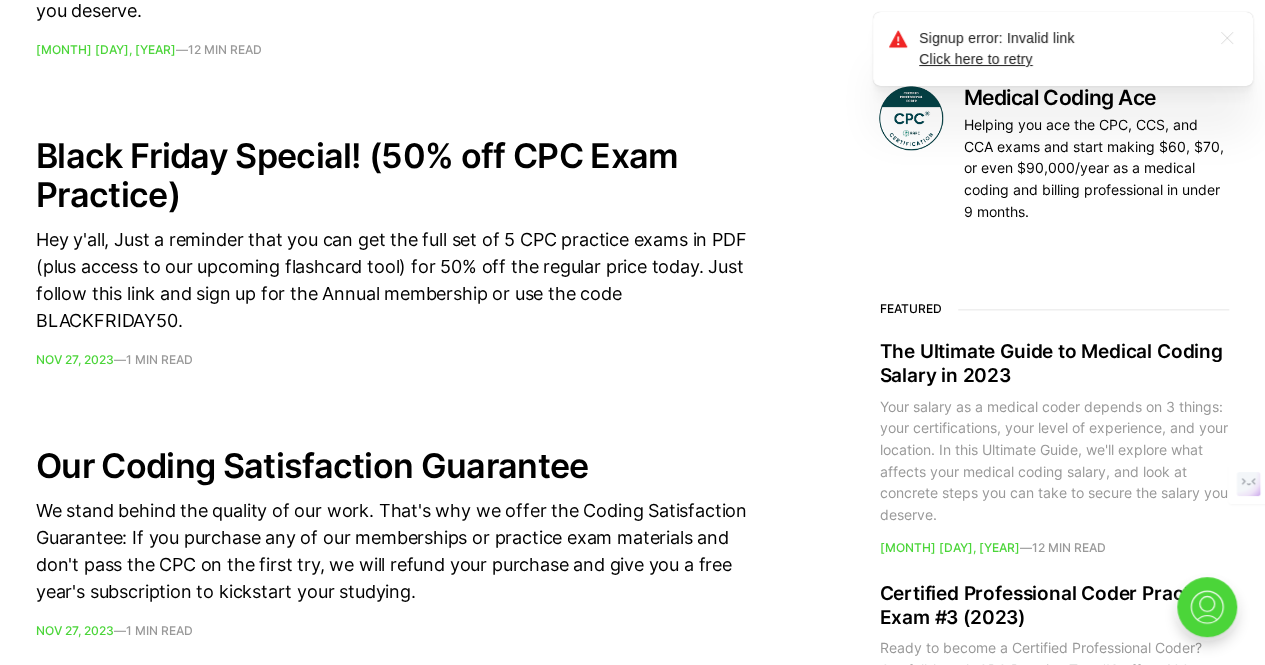 scroll, scrollTop: 1079, scrollLeft: 0, axis: vertical 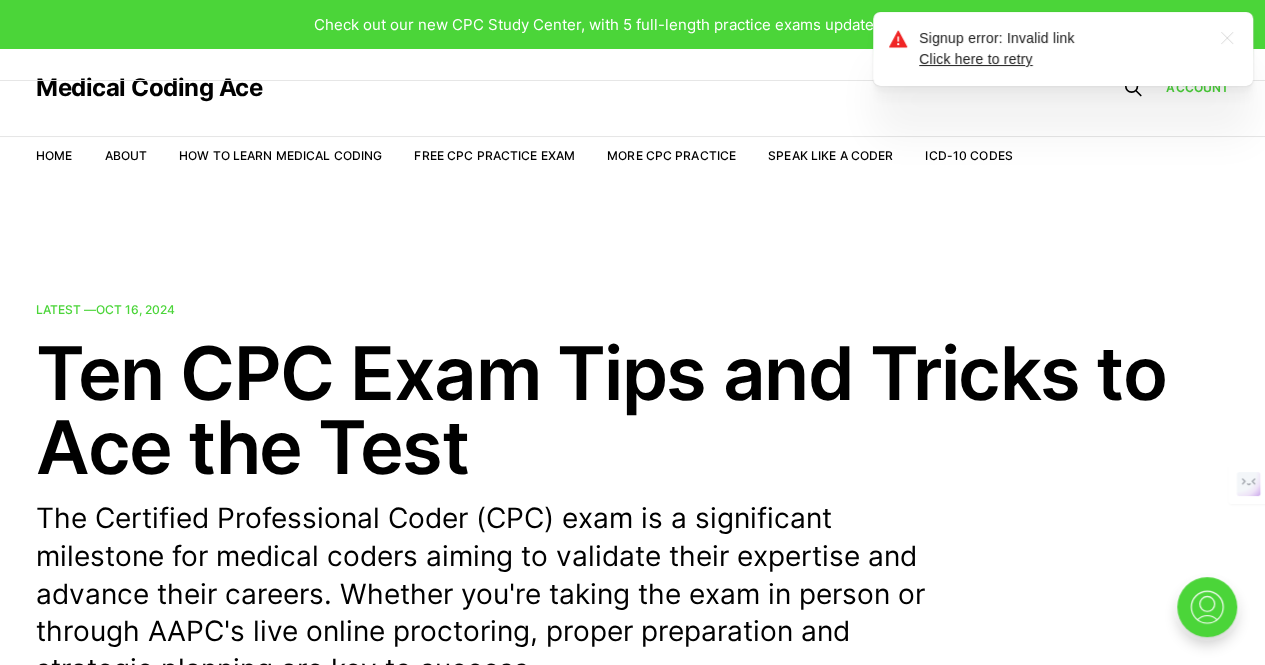 click on ".warning-icon-fill{fill:currentColor;} Signup error: Invalid link Click here to retry .a{fill:none;stroke:currentColor;stroke-linecap:round;stroke-linejoin:round;stroke-width:1.2px !important;}" at bounding box center (1063, 49) 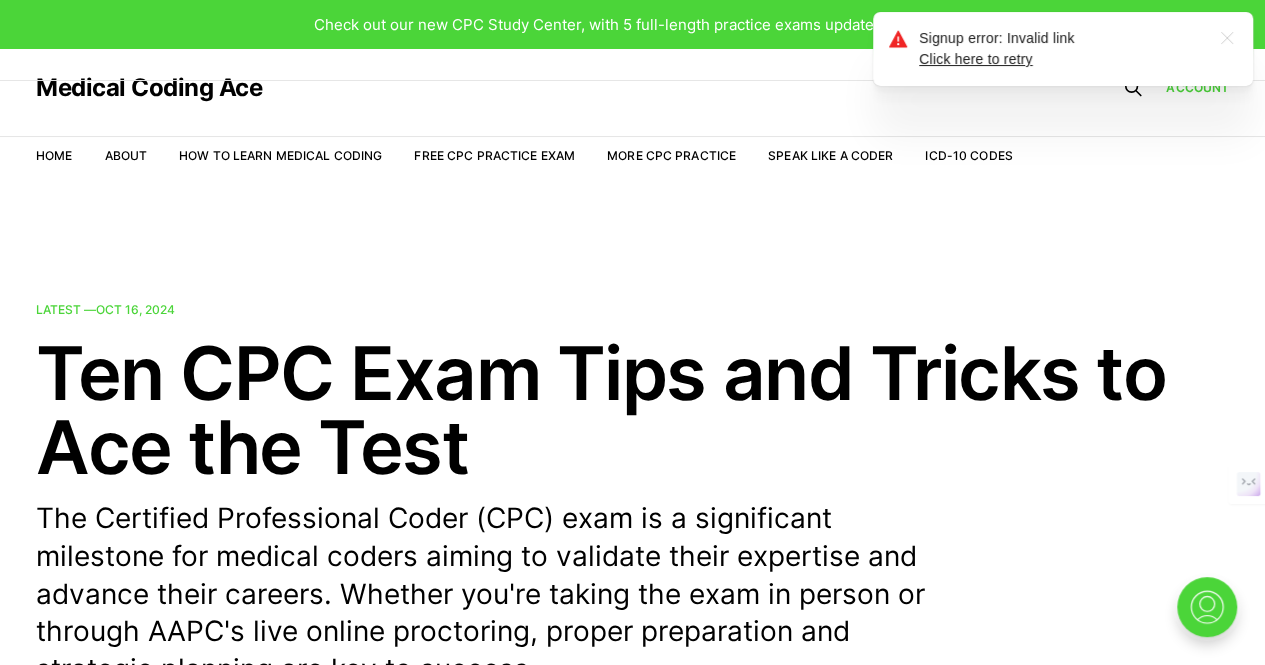 click on ".a{fill:none;stroke:currentColor;stroke-linecap:round;stroke-linejoin:round;stroke-width:1.2px !important;}" 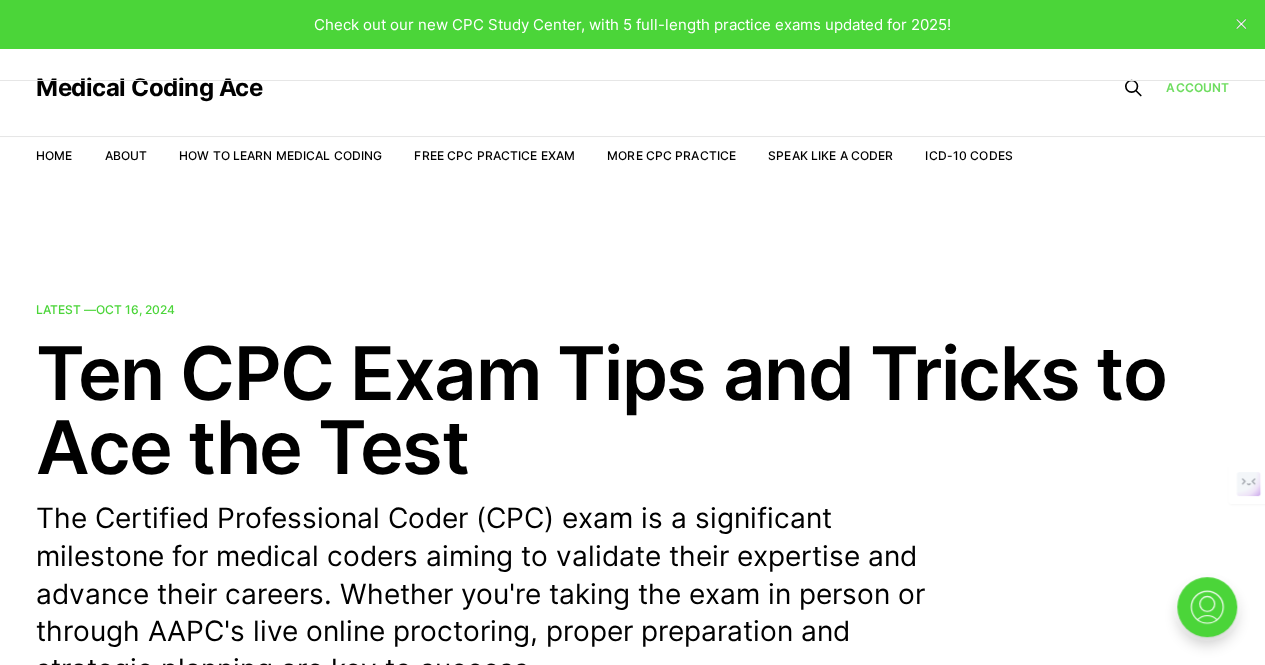 click on "Account" at bounding box center (1197, 87) 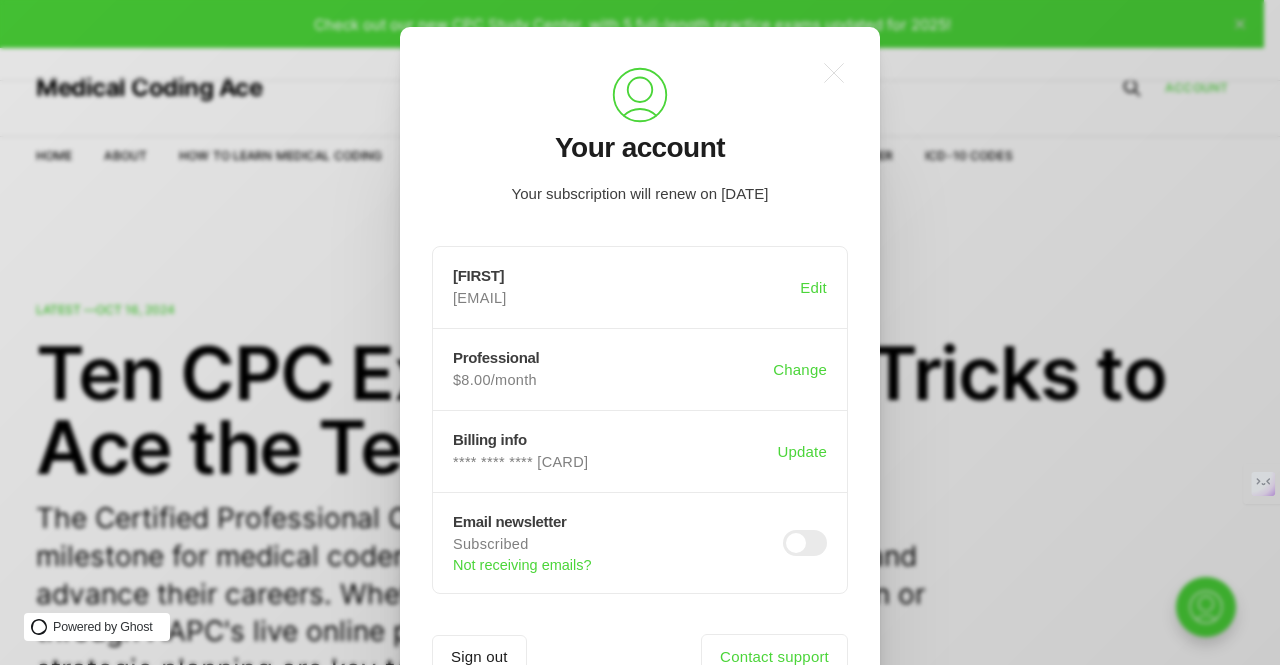 scroll, scrollTop: 0, scrollLeft: 0, axis: both 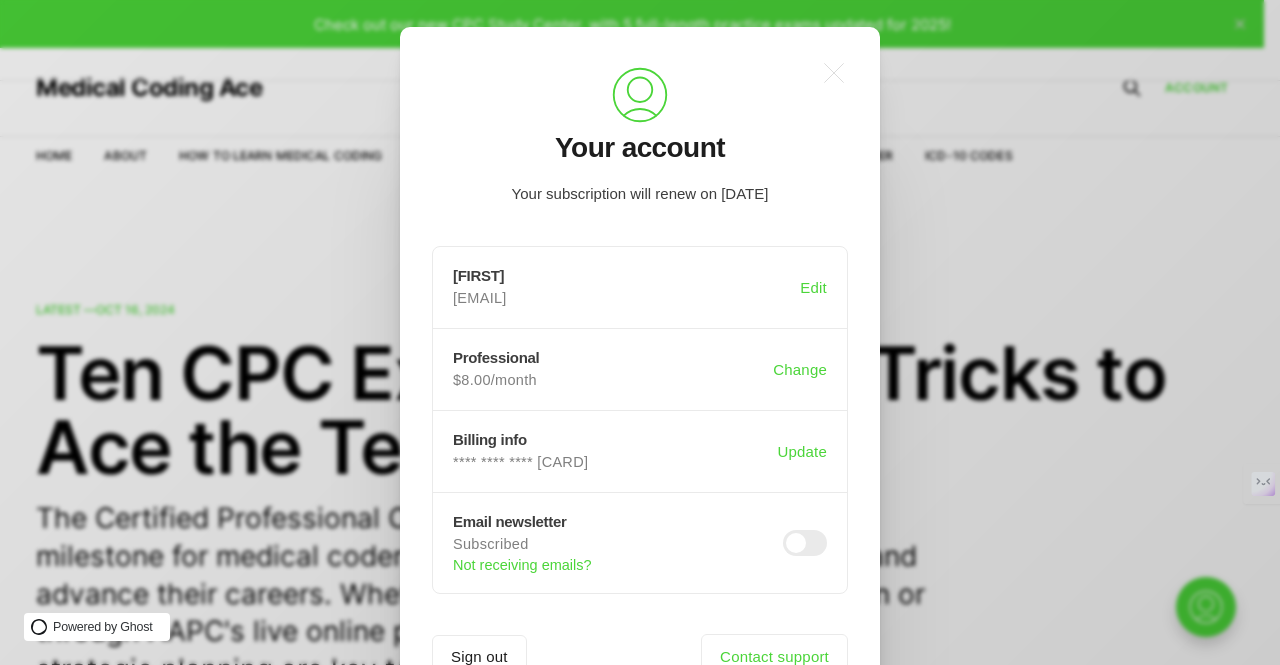 click on ".a{fill:none;stroke:currentColor;stroke-linecap:round;stroke-linejoin:round;stroke-width:1.2px !important;} .cls-1{fill:none;stroke:currentColor;stroke-linecap:round;stroke-linejoin:round;stroke-width:0.8px;} Your account Your subscription will renew on 13 Aug 2025 sakshi sakshiyadav28102003@gmail.com Edit Professional $8.00/month Change Billing info **** **** **** 9415 Update Email newsletter Subscribed   Not receiving emails? Sign out Contact support" at bounding box center [655, 332] 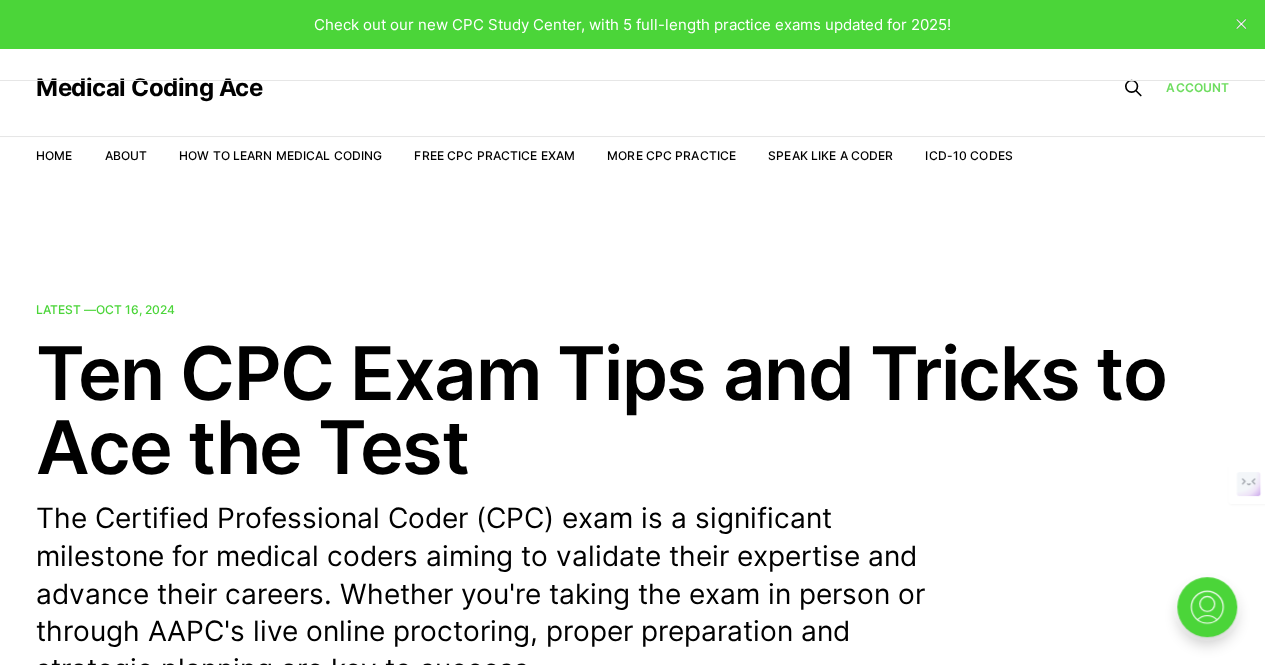 click on "Account" at bounding box center [1197, 87] 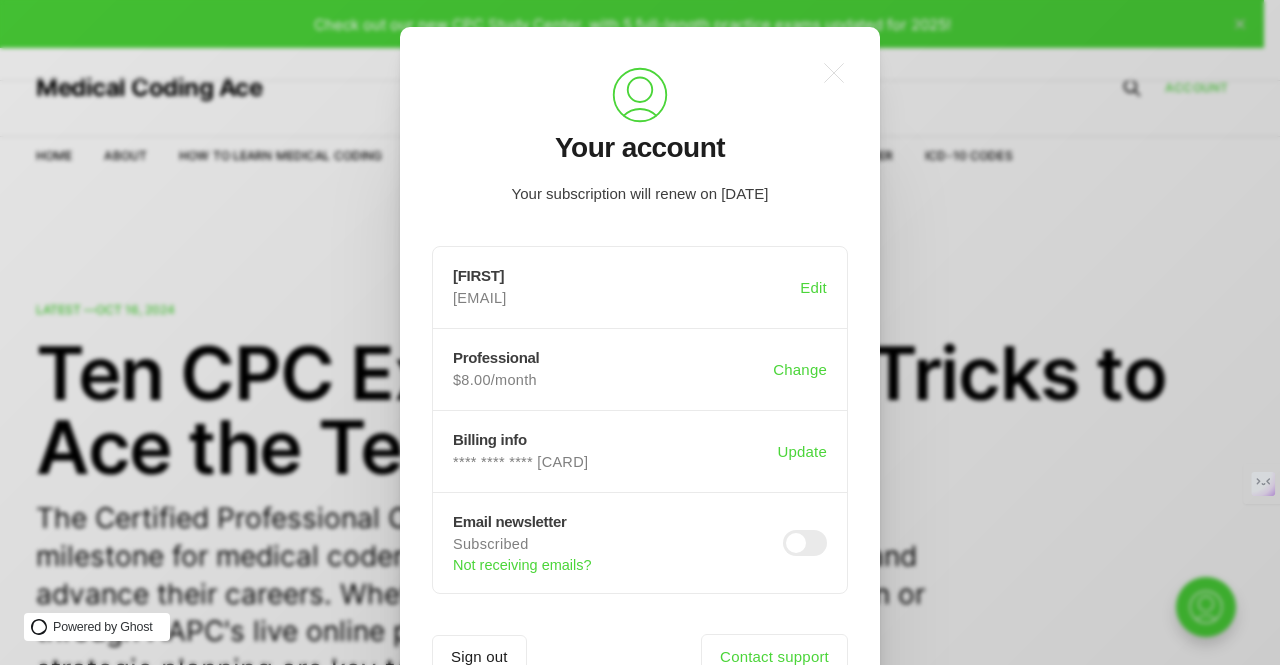 scroll, scrollTop: 0, scrollLeft: 0, axis: both 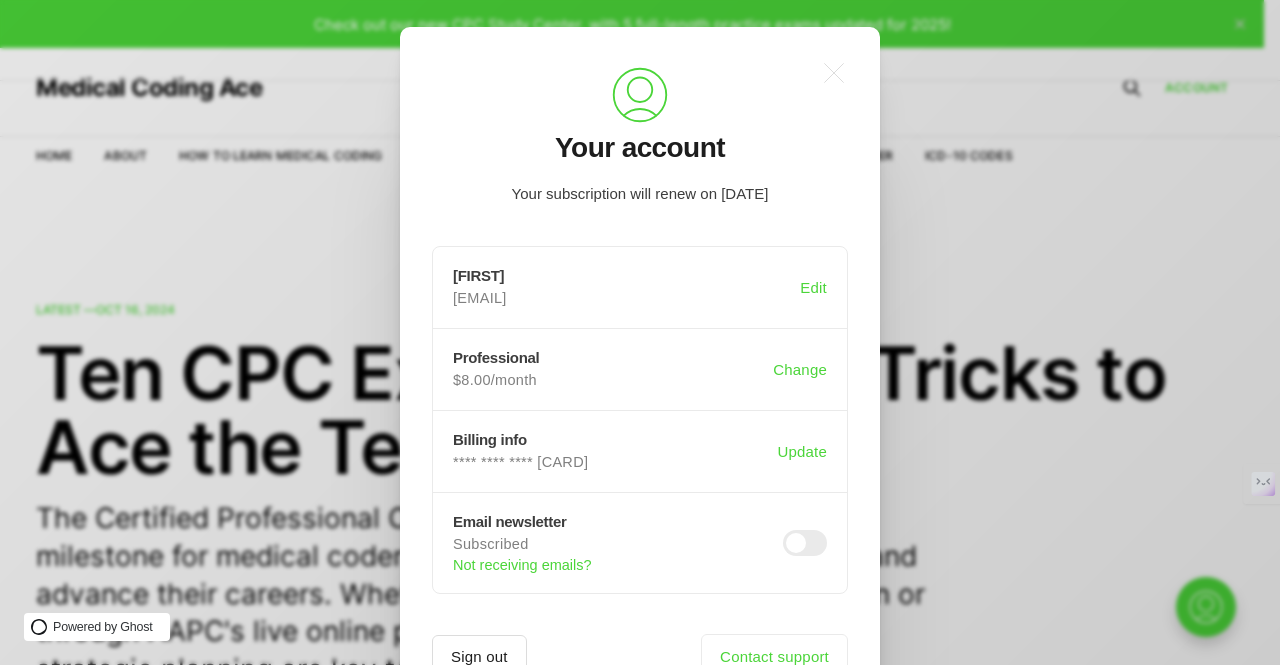 click on "Sign out" at bounding box center [479, 656] 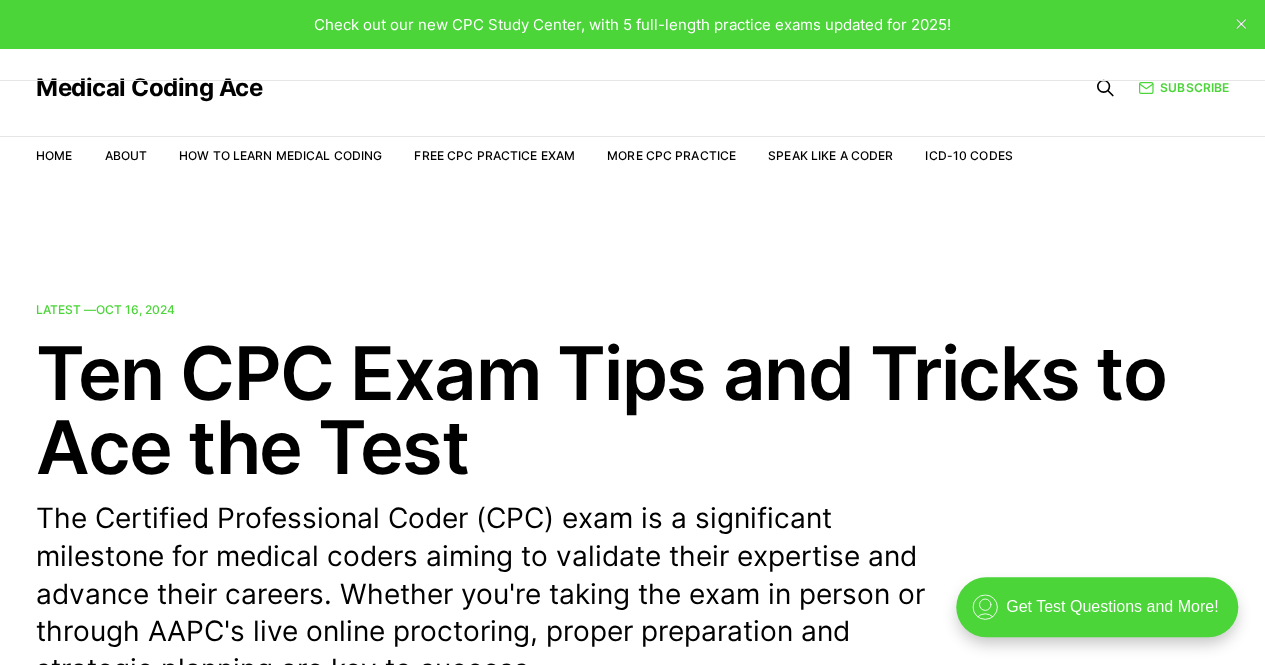 scroll, scrollTop: 0, scrollLeft: 0, axis: both 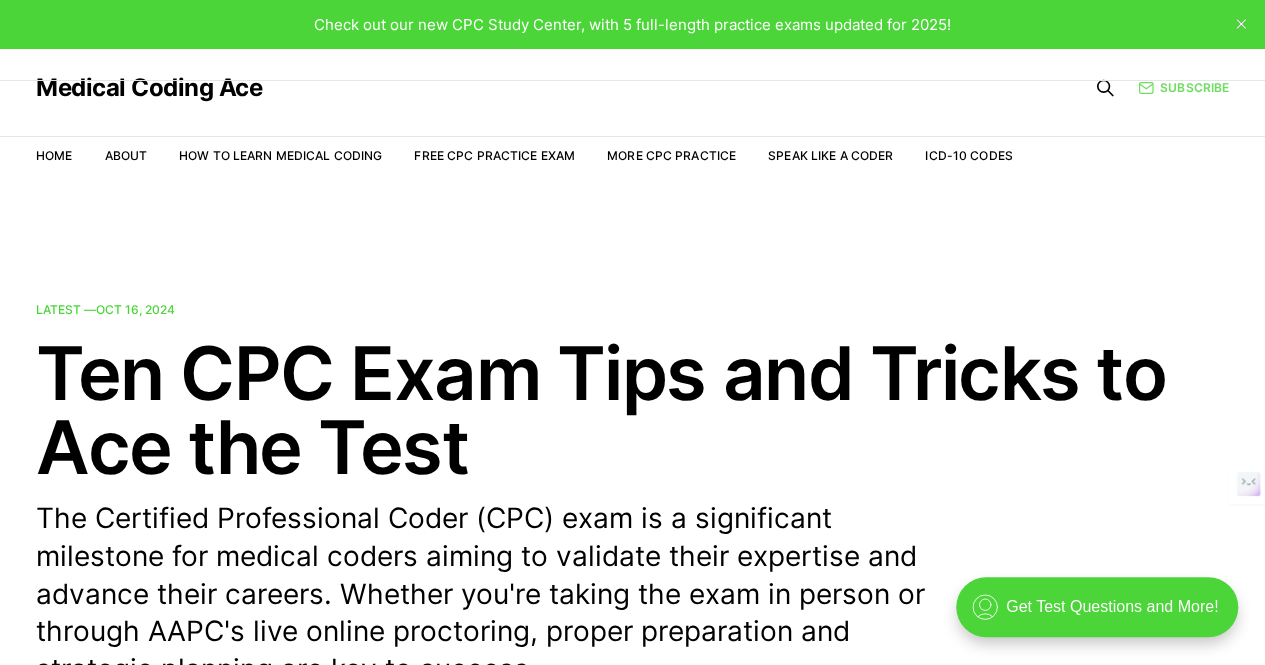 click on "Subscribe" at bounding box center (1183, 87) 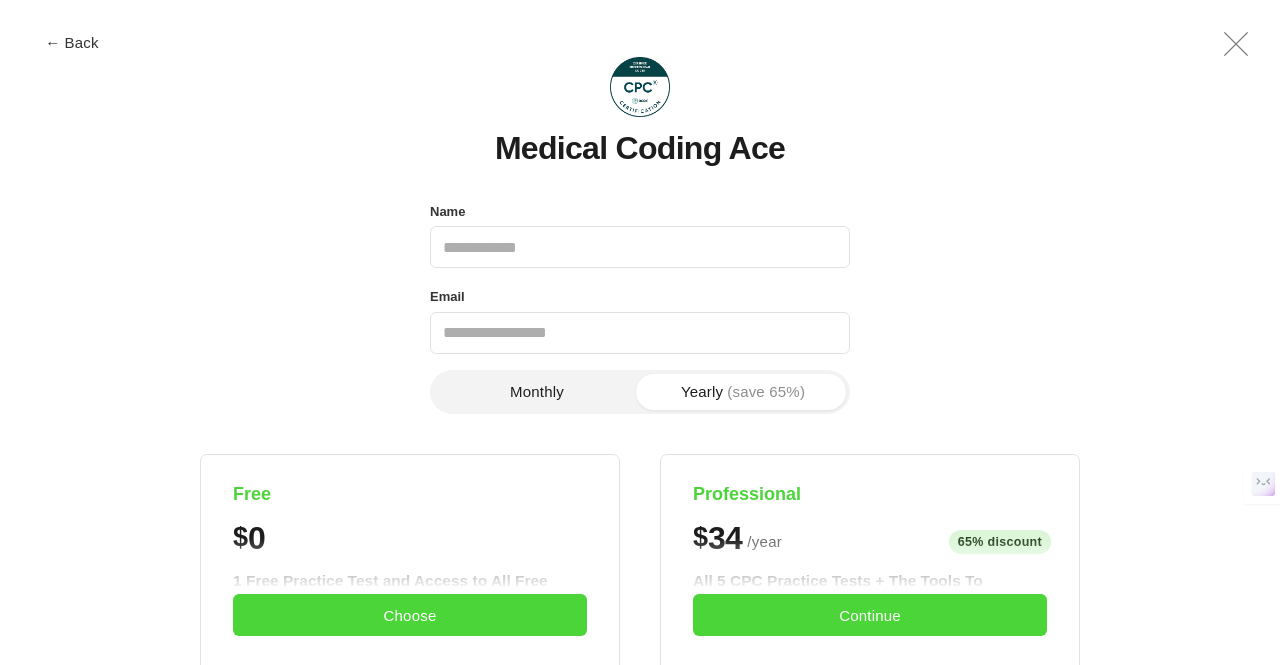 scroll, scrollTop: 0, scrollLeft: 0, axis: both 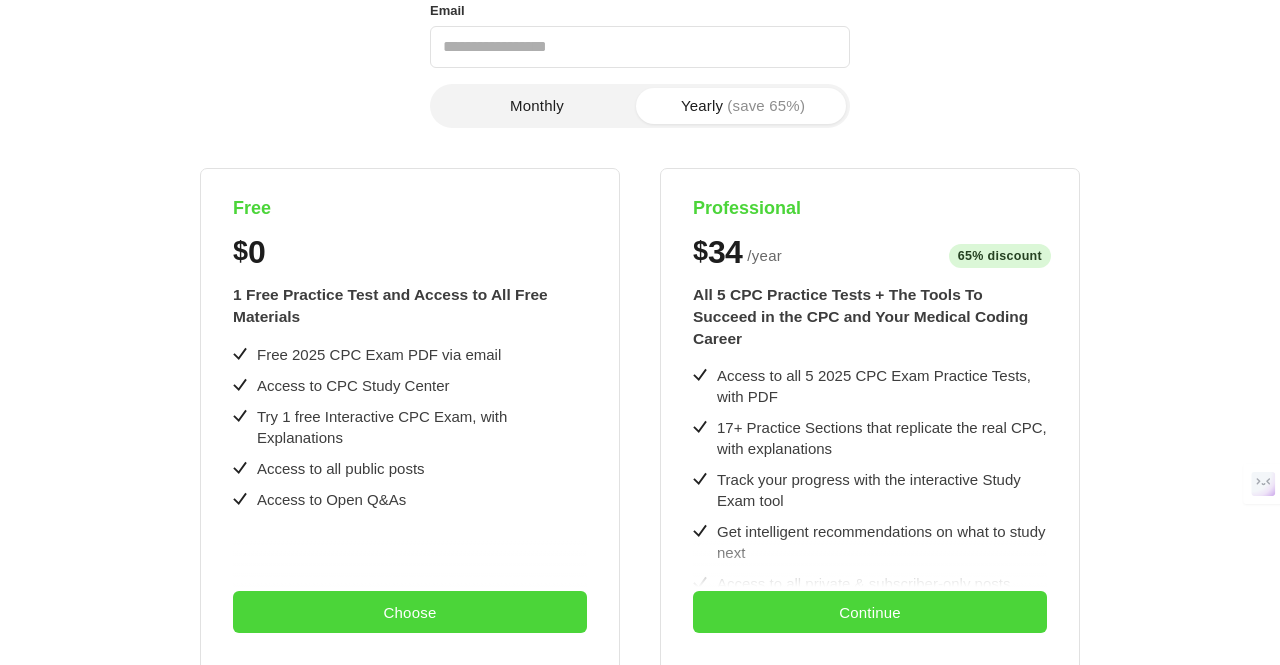 click on "Monthly" at bounding box center (537, 106) 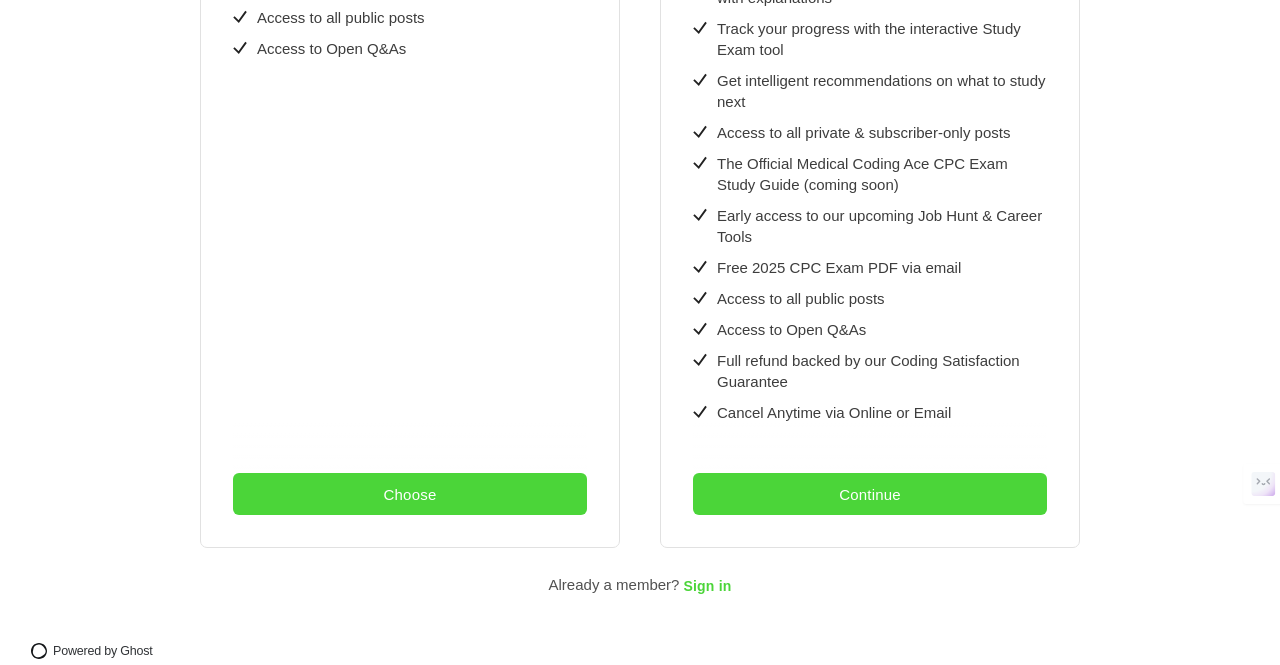 scroll, scrollTop: 738, scrollLeft: 0, axis: vertical 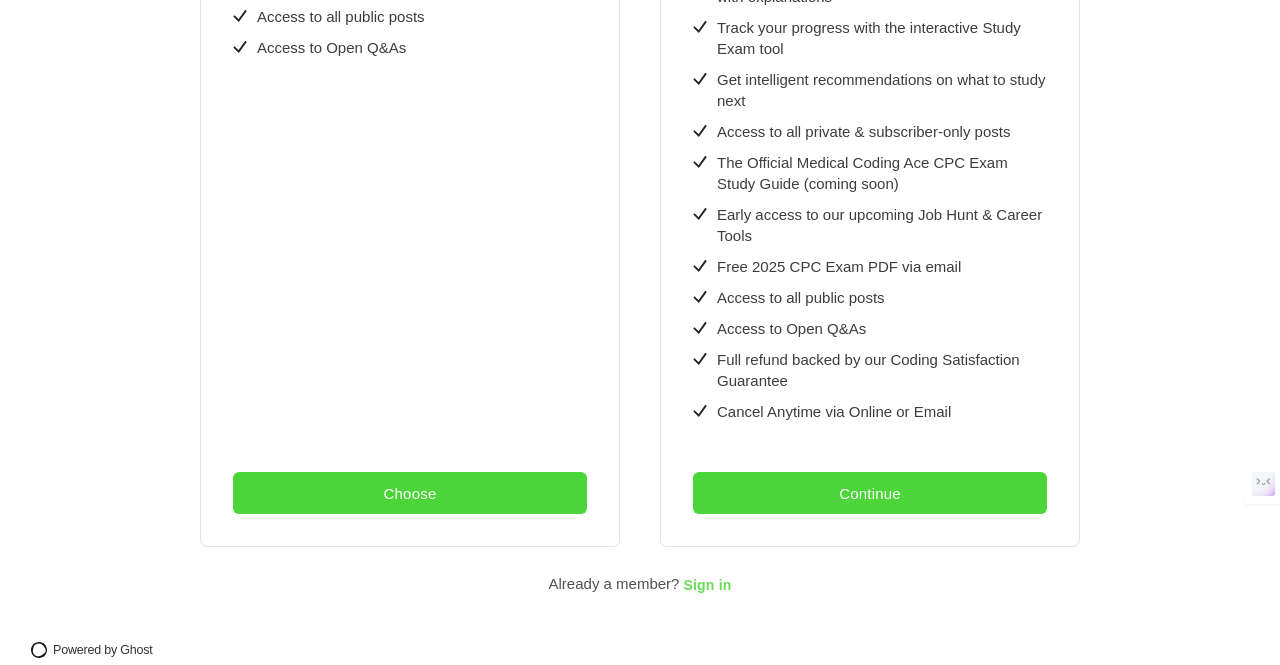 click on "Sign in" at bounding box center (707, 586) 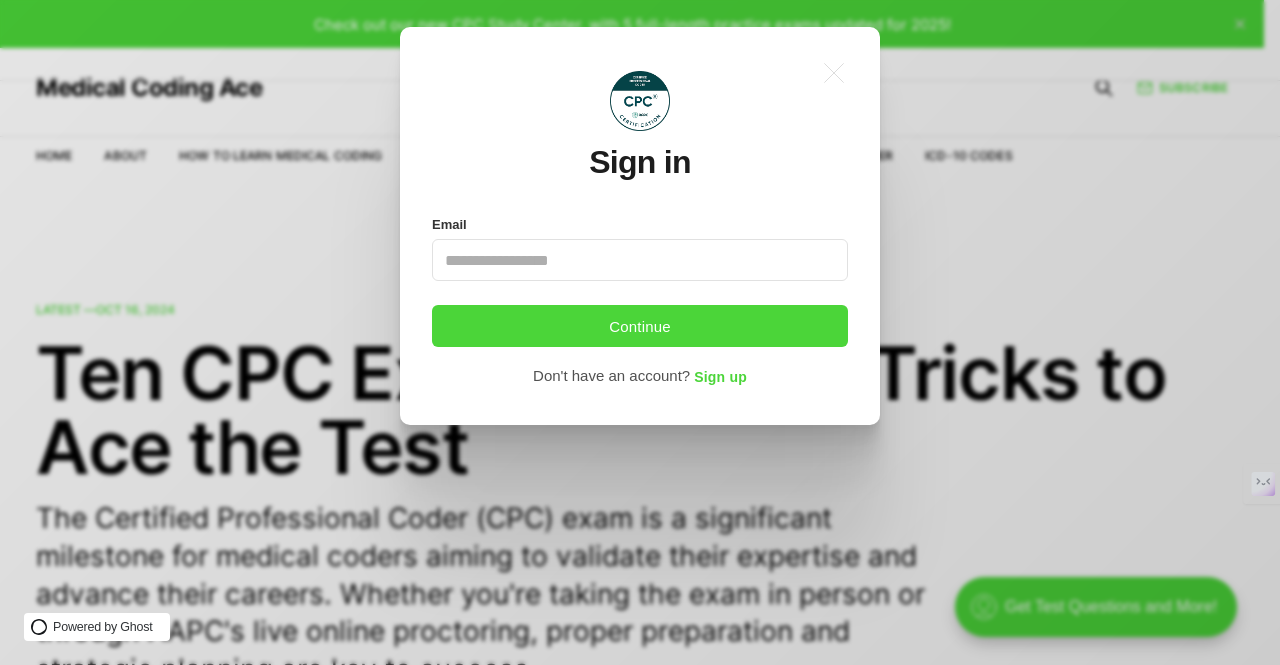 scroll, scrollTop: 0, scrollLeft: 0, axis: both 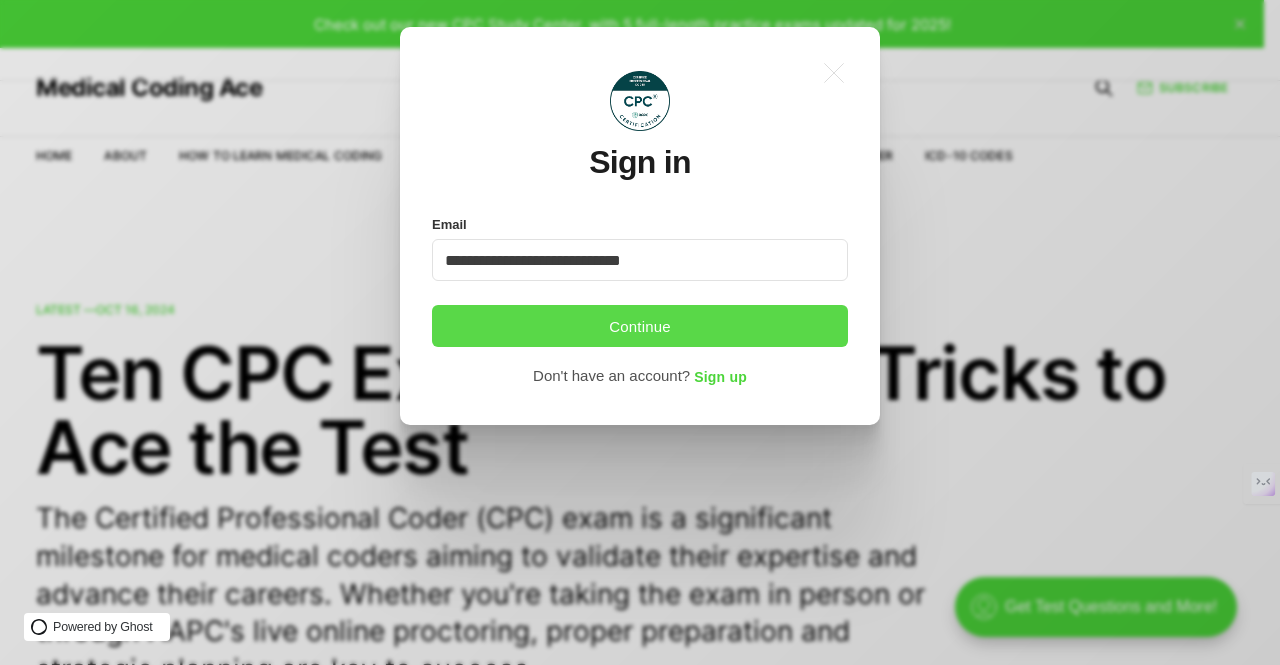 type on "**********" 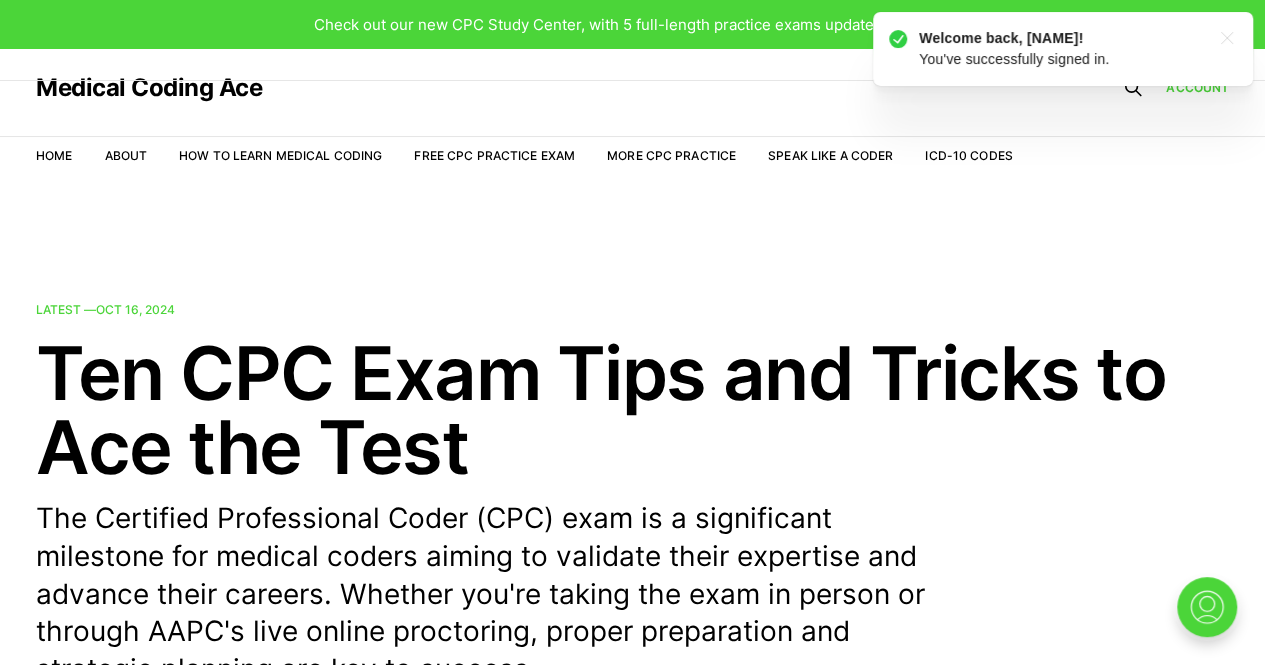 scroll, scrollTop: 0, scrollLeft: 0, axis: both 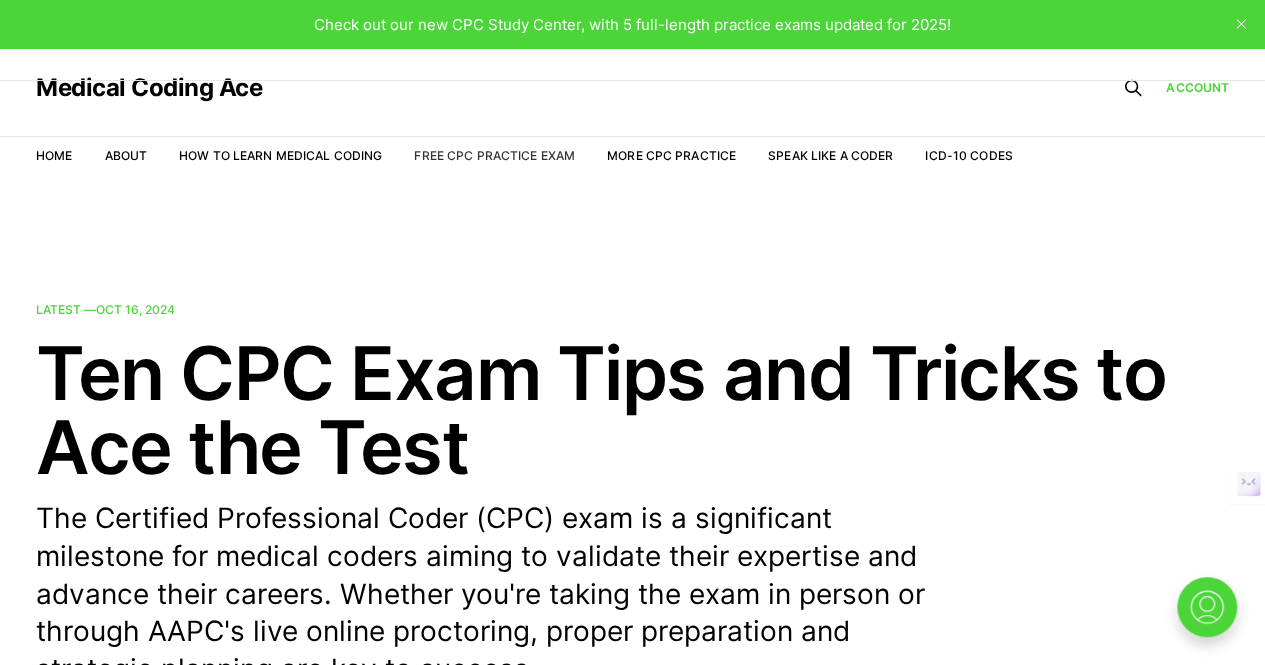 click on "Free CPC Practice Exam" at bounding box center (494, 155) 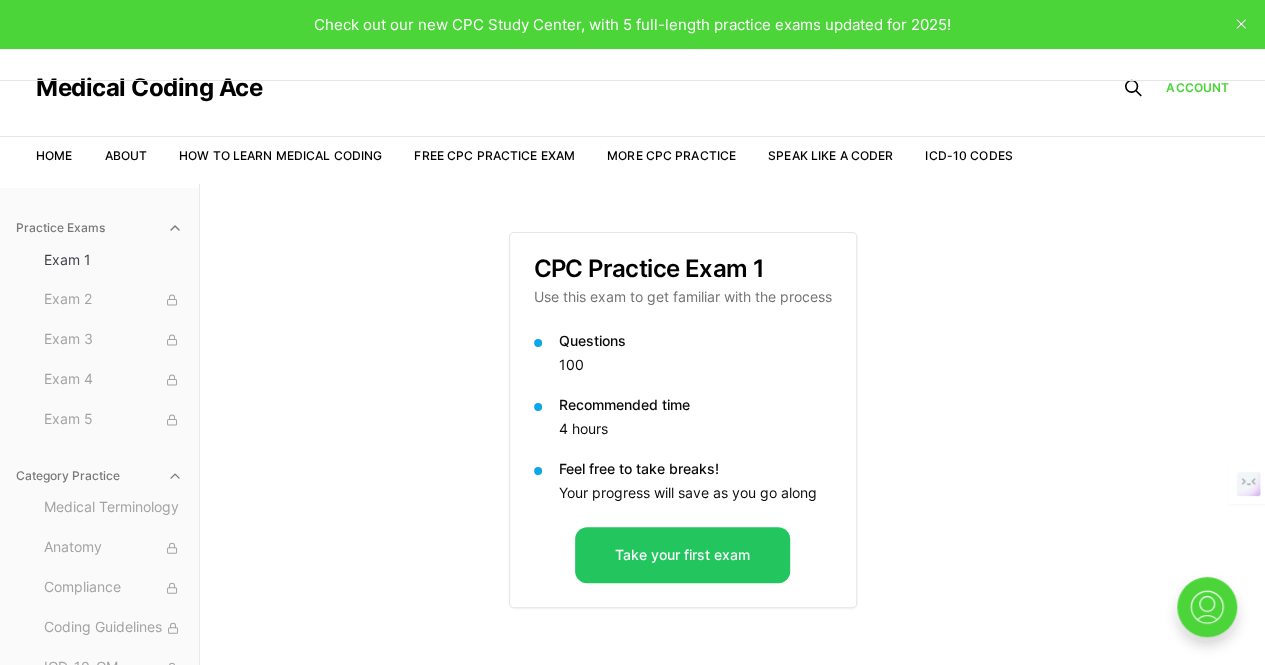 scroll, scrollTop: 0, scrollLeft: 0, axis: both 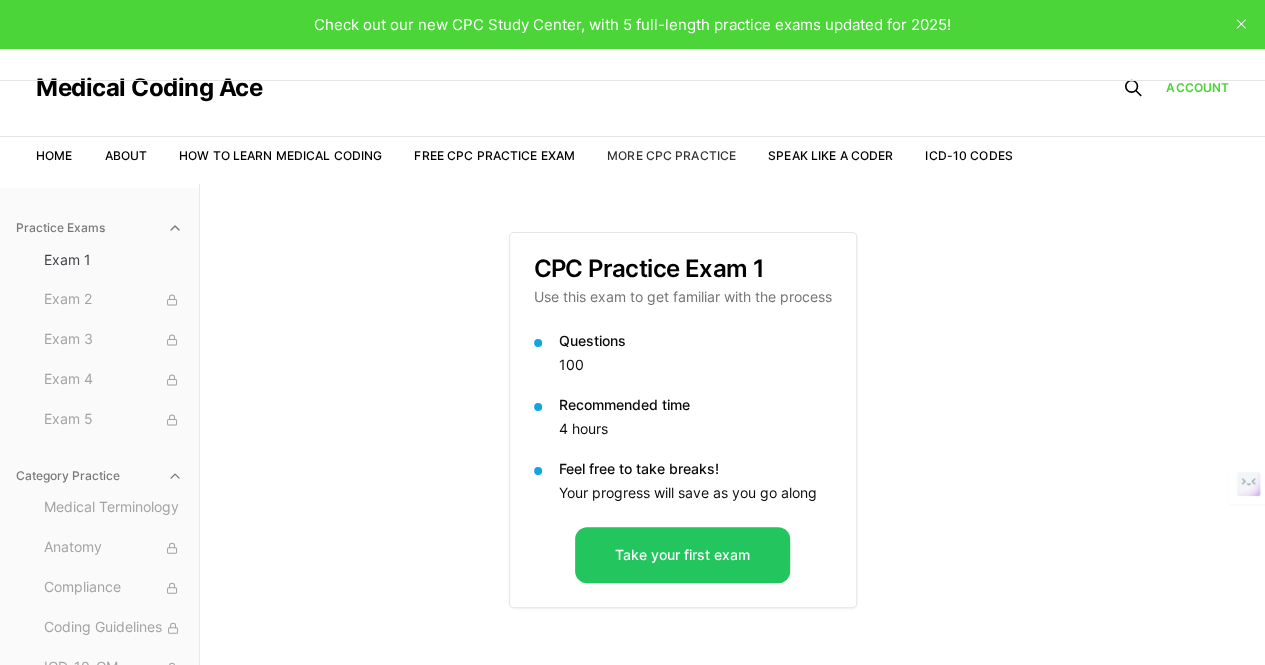 click on "More CPC Practice" at bounding box center (671, 155) 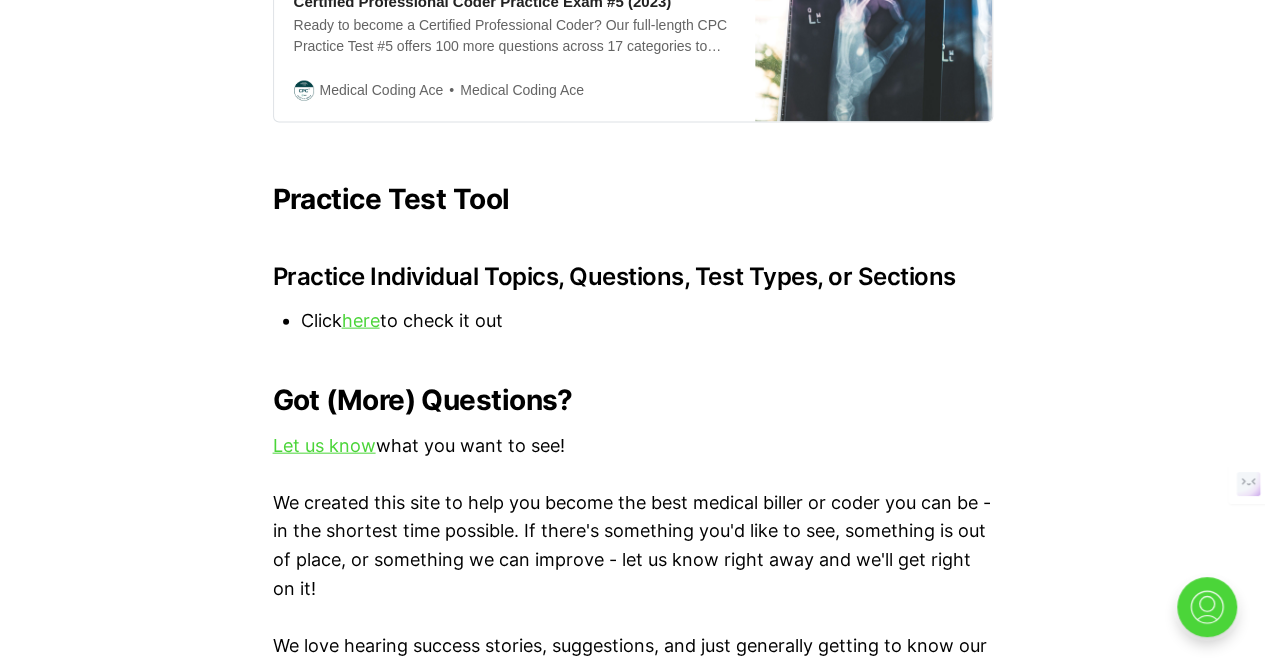 scroll, scrollTop: 2057, scrollLeft: 0, axis: vertical 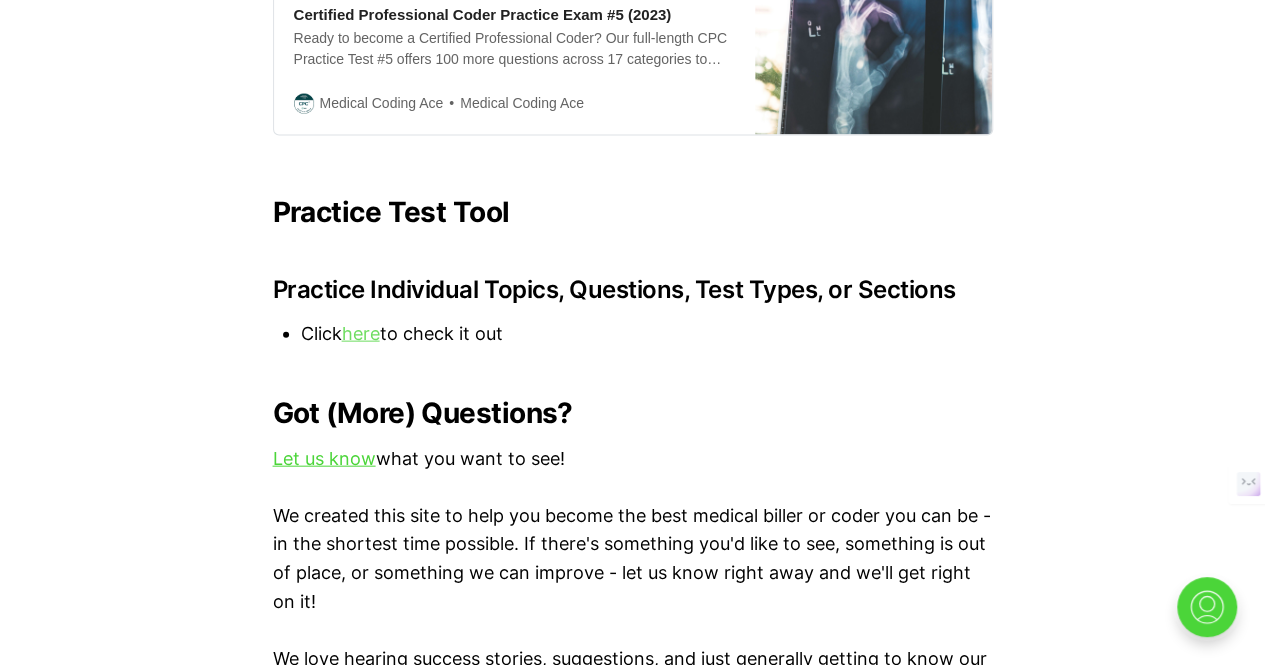 click on "here" at bounding box center (361, 333) 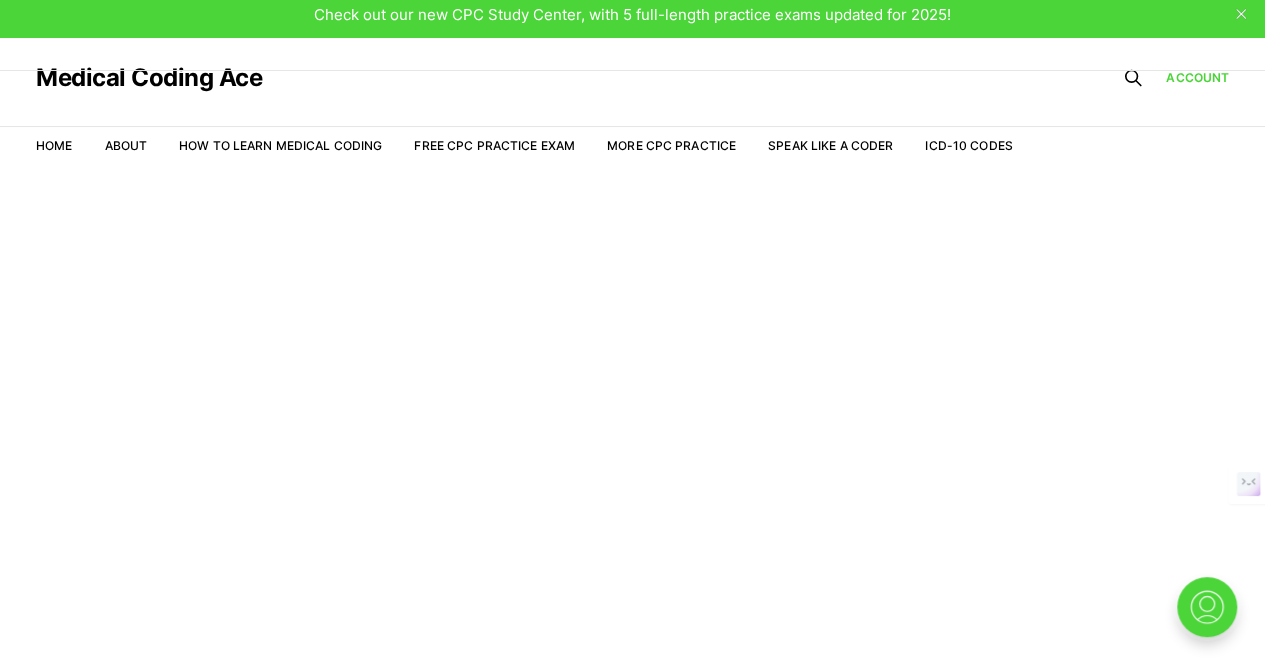 scroll, scrollTop: 0, scrollLeft: 0, axis: both 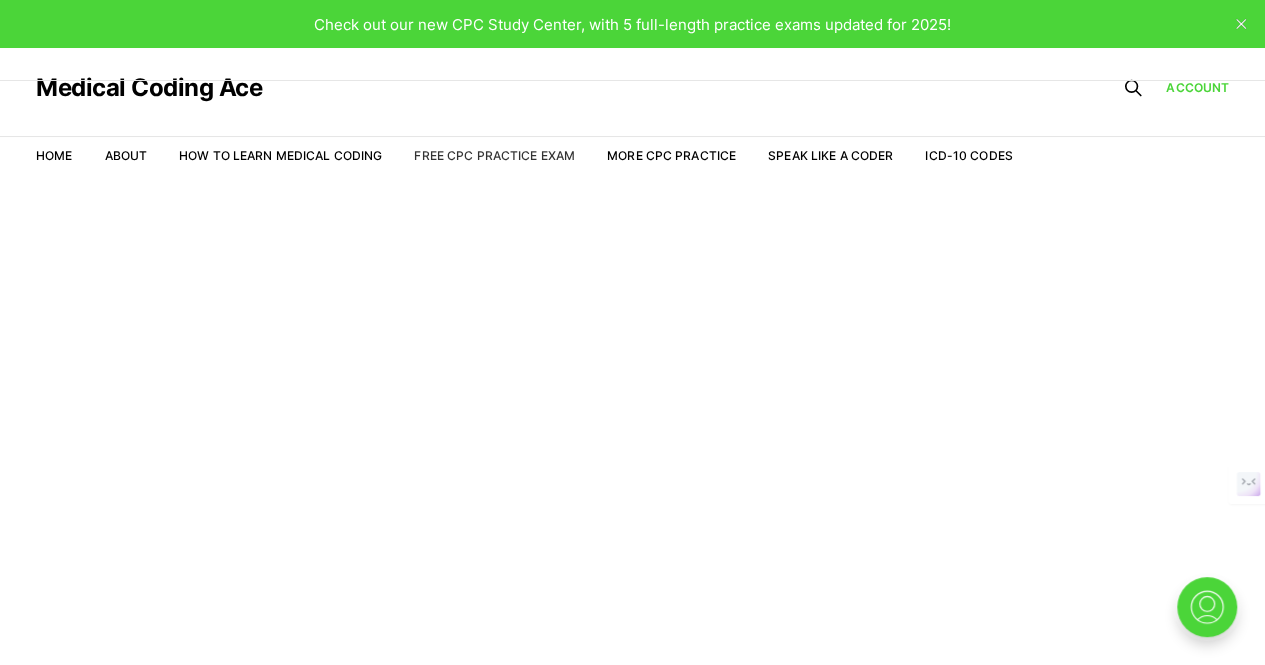 click on "Free CPC Practice Exam" at bounding box center (494, 155) 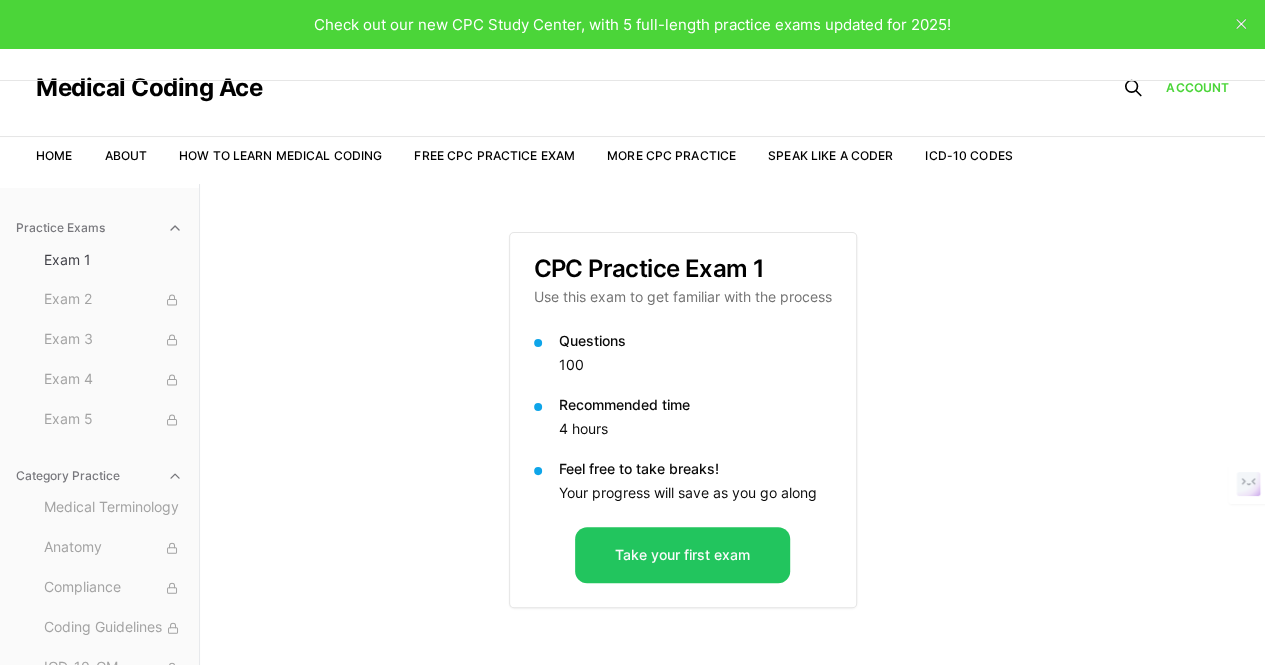 scroll, scrollTop: 0, scrollLeft: 0, axis: both 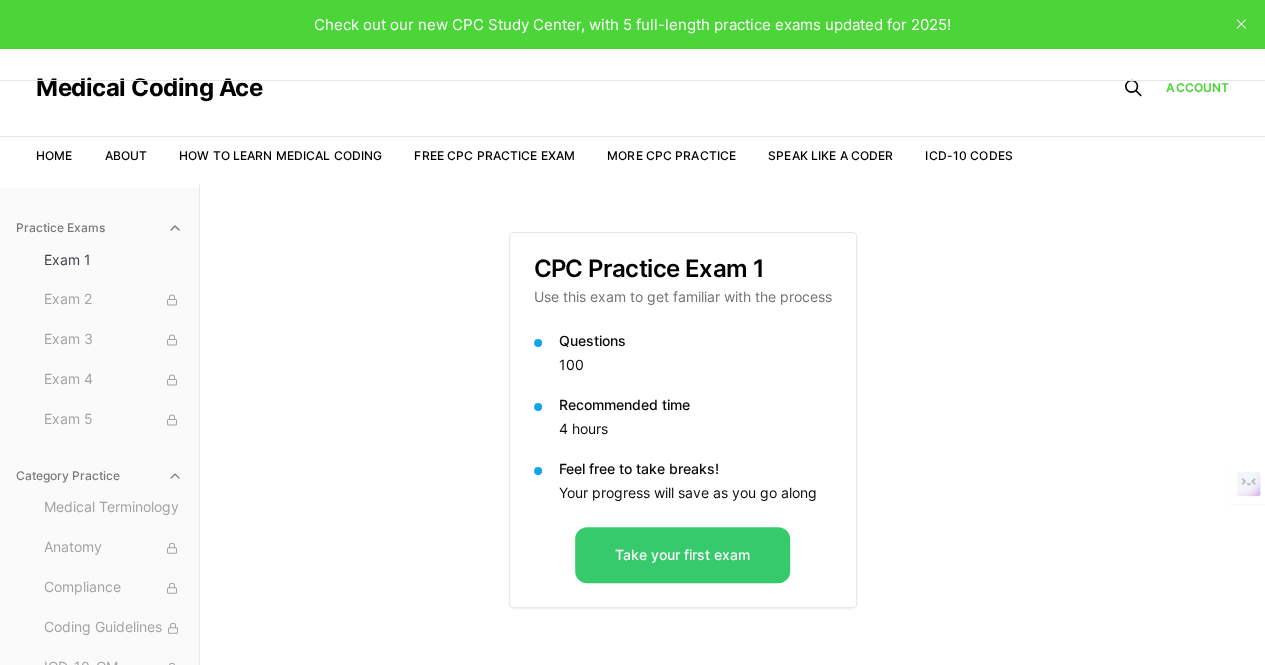 click on "Take your first exam" at bounding box center (682, 555) 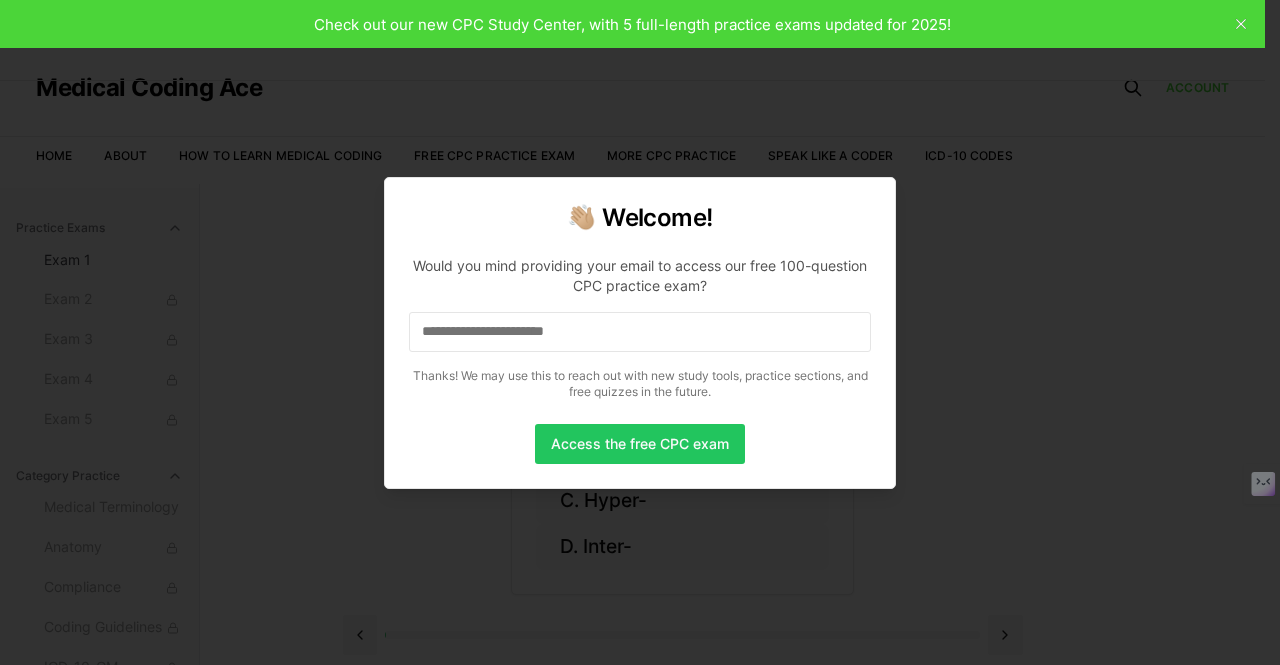 click at bounding box center (640, 332) 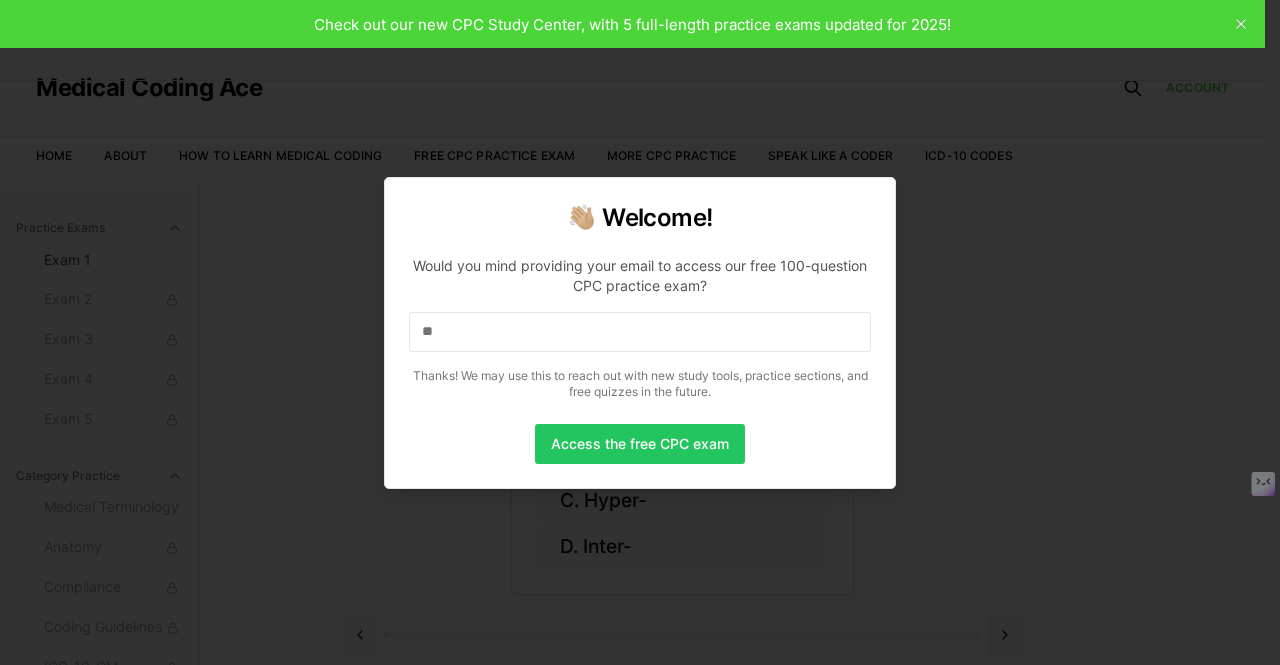 type on "*" 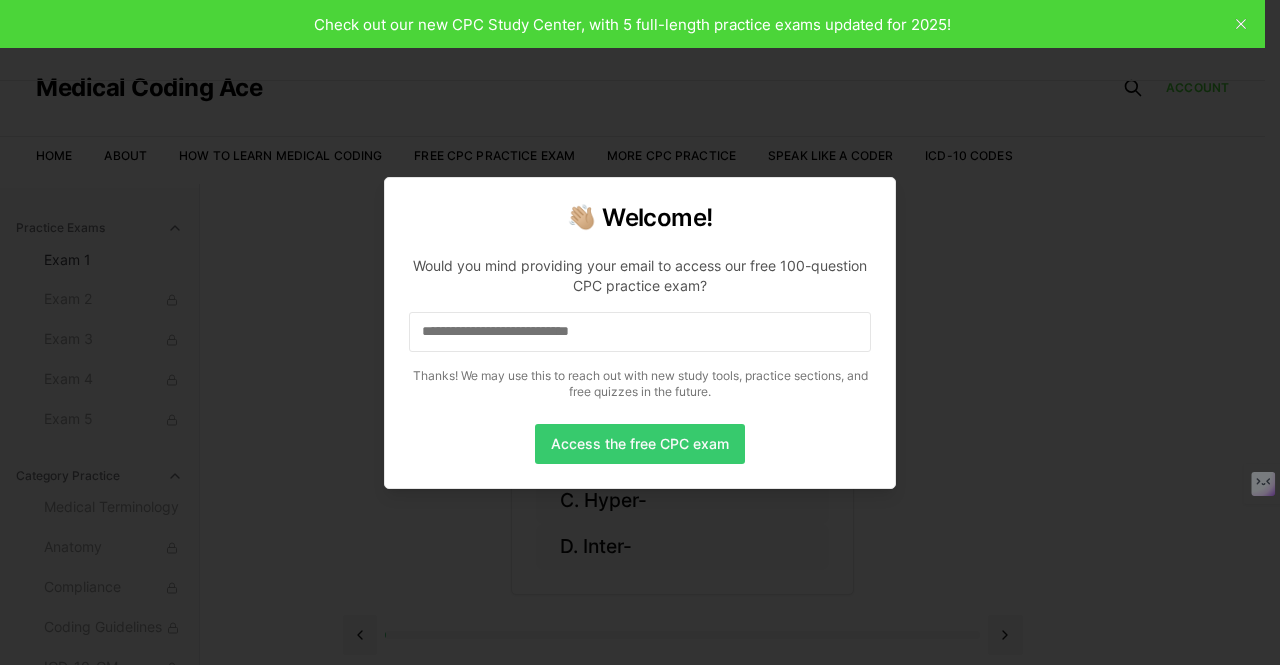 type on "**********" 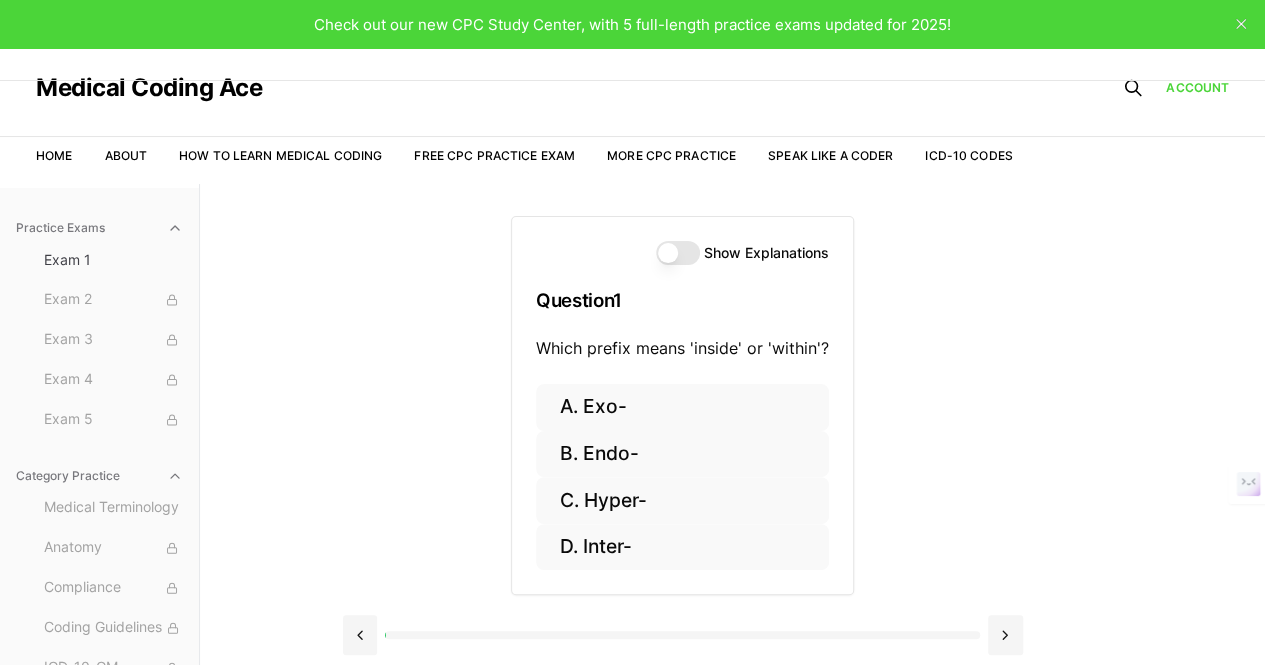 click on "Show Explanations" at bounding box center [678, 253] 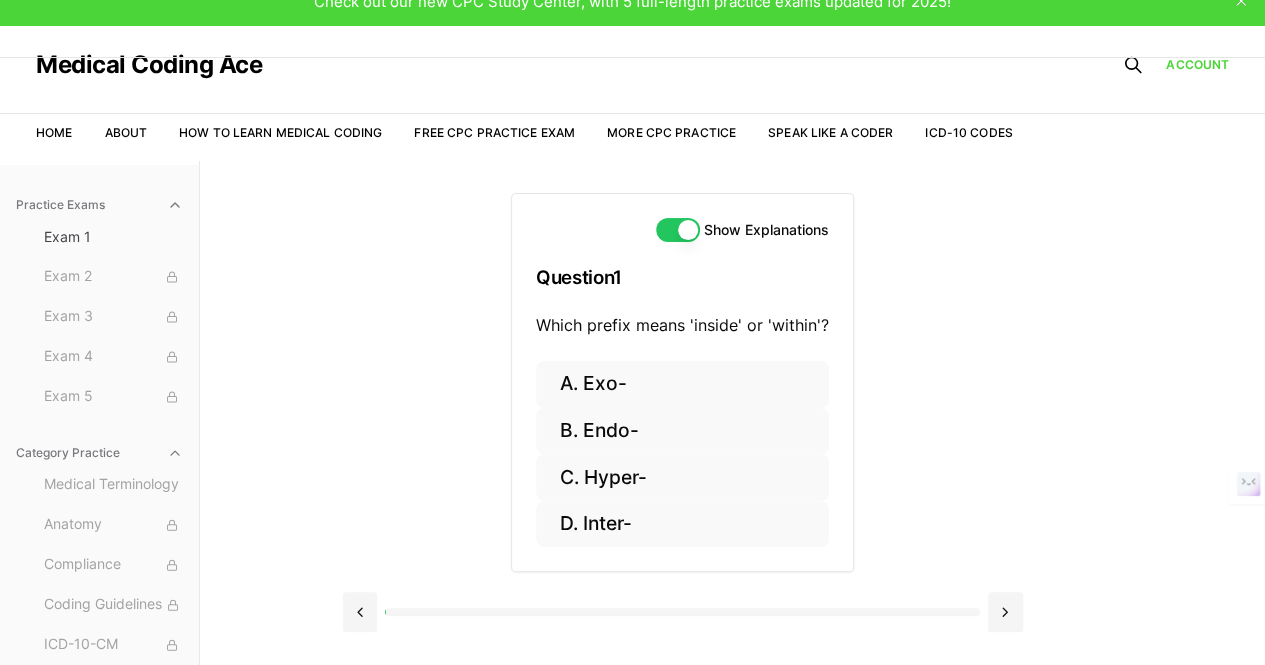 scroll, scrollTop: 0, scrollLeft: 0, axis: both 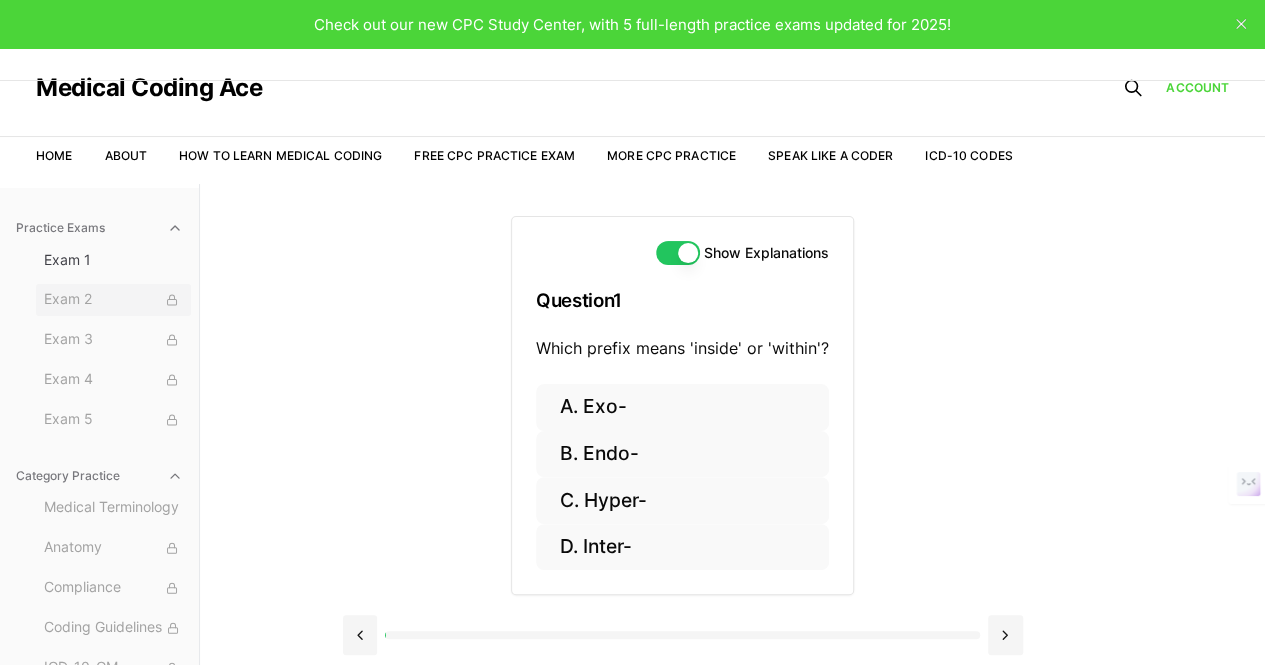 click 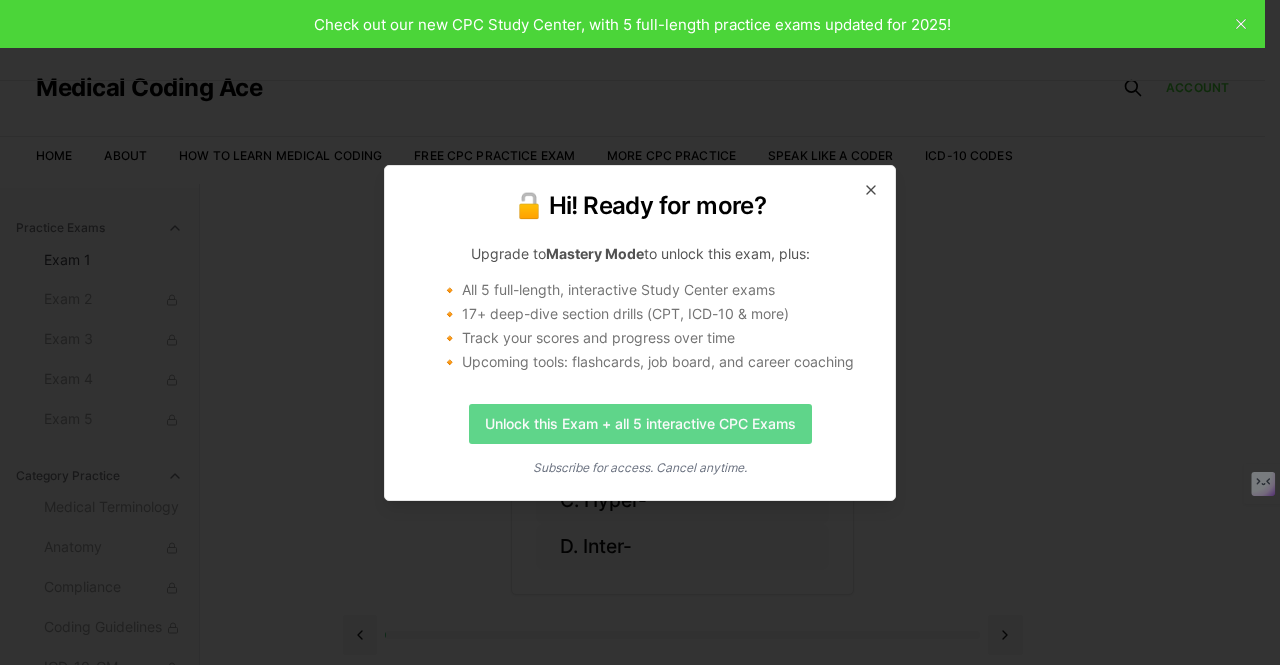 click on "Unlock this Exam + all 5 interactive CPC Exams" at bounding box center (640, 424) 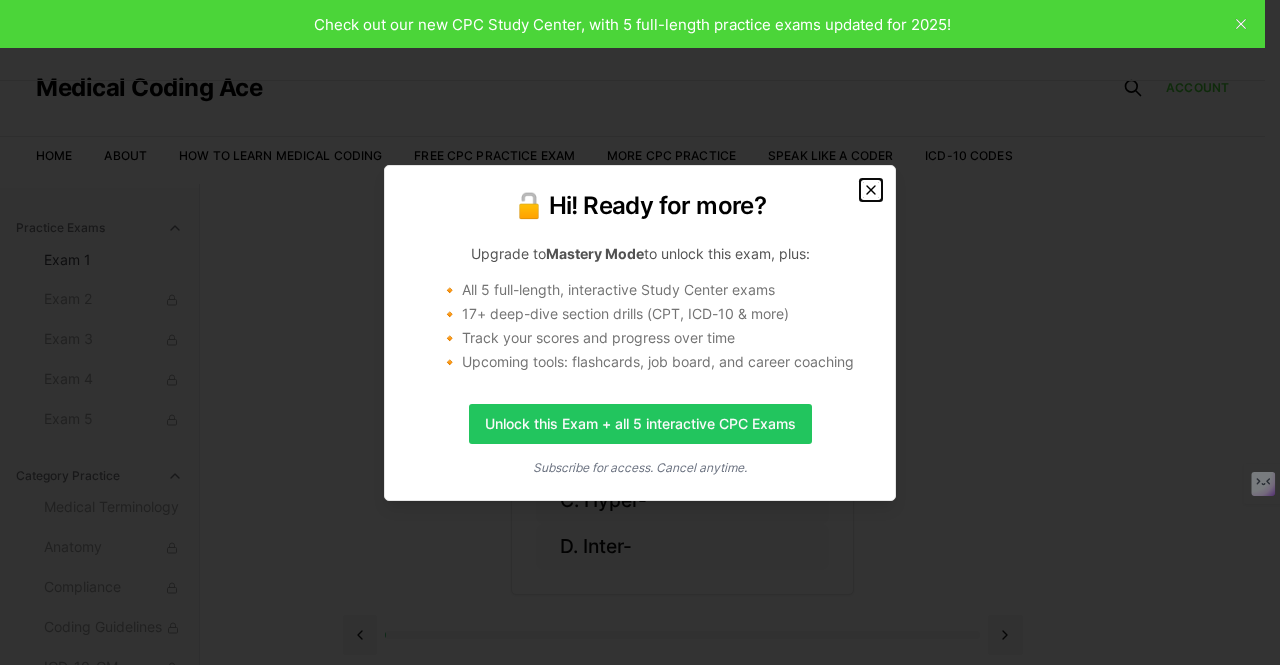 click 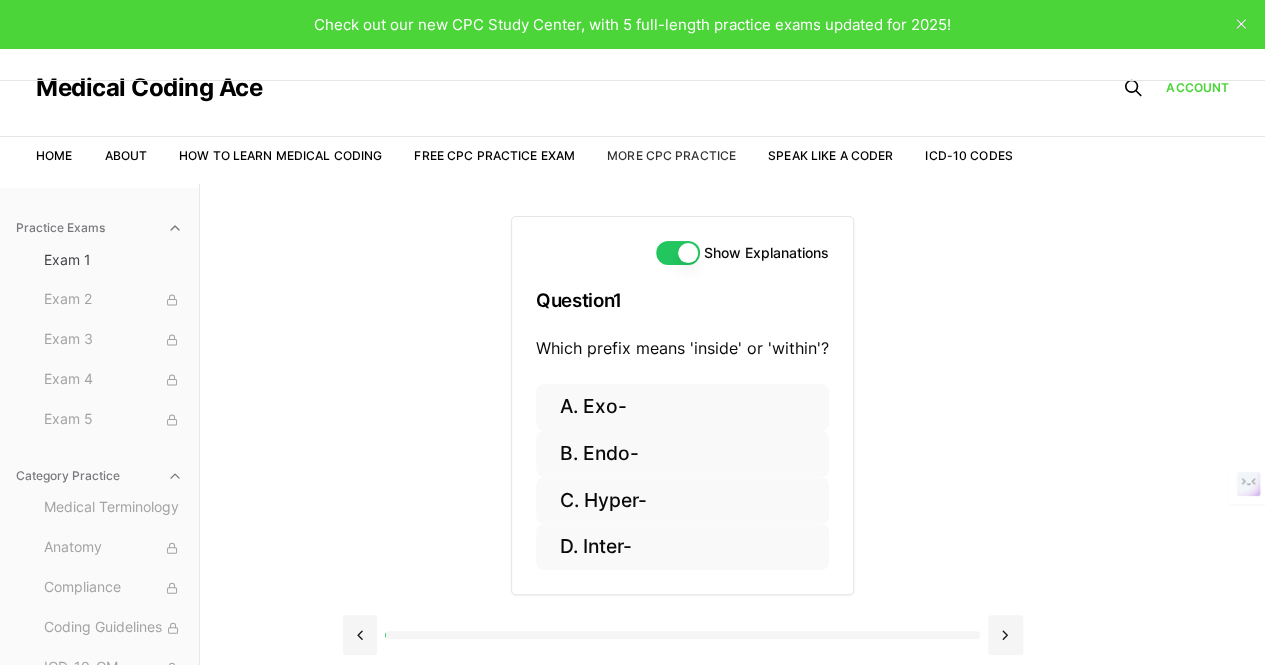 click on "More CPC Practice" at bounding box center [671, 155] 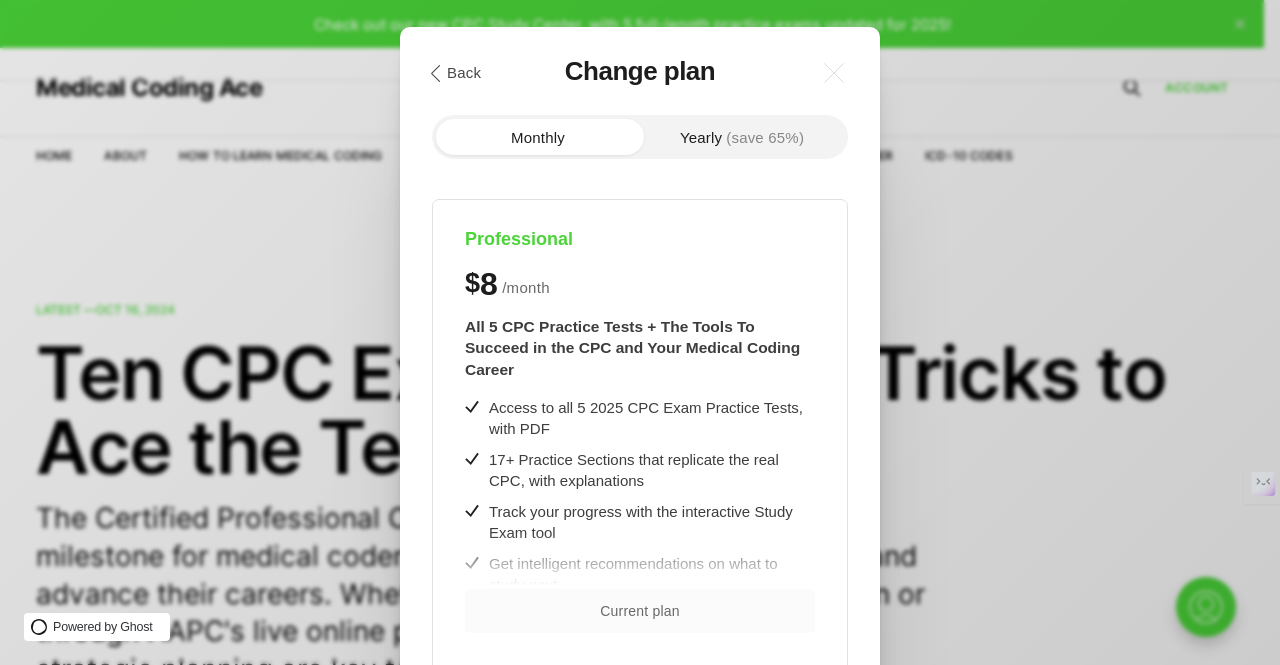 scroll, scrollTop: 0, scrollLeft: 0, axis: both 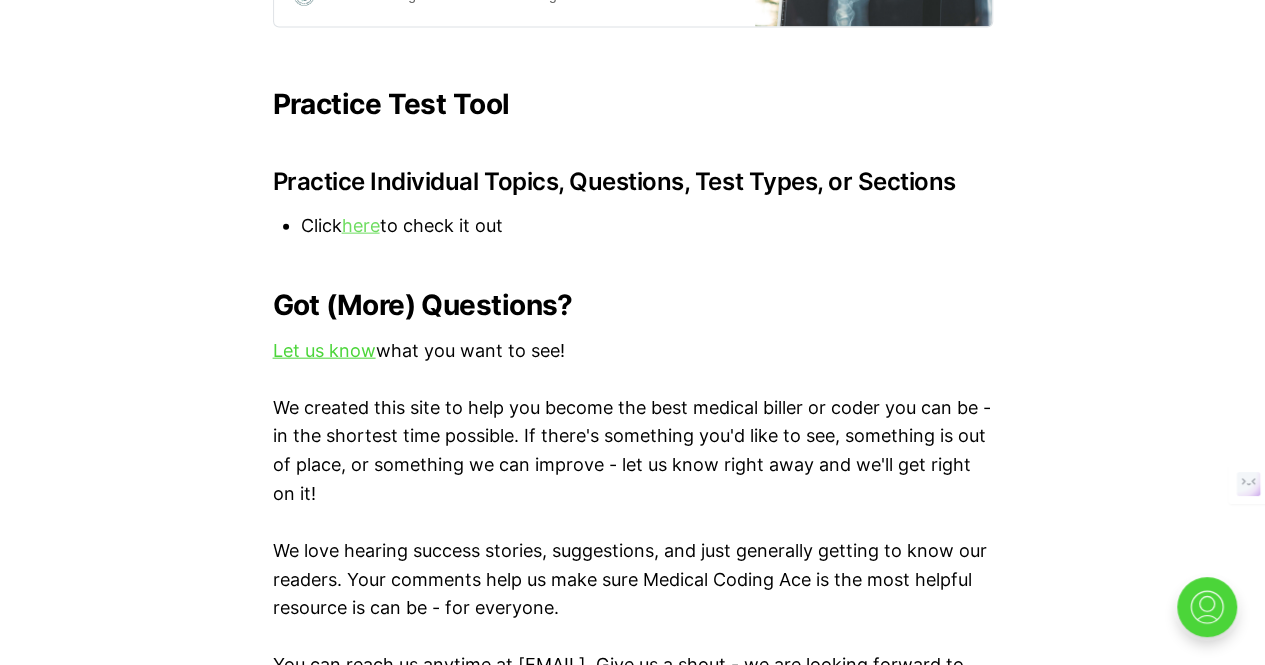 click on "here" at bounding box center [361, 225] 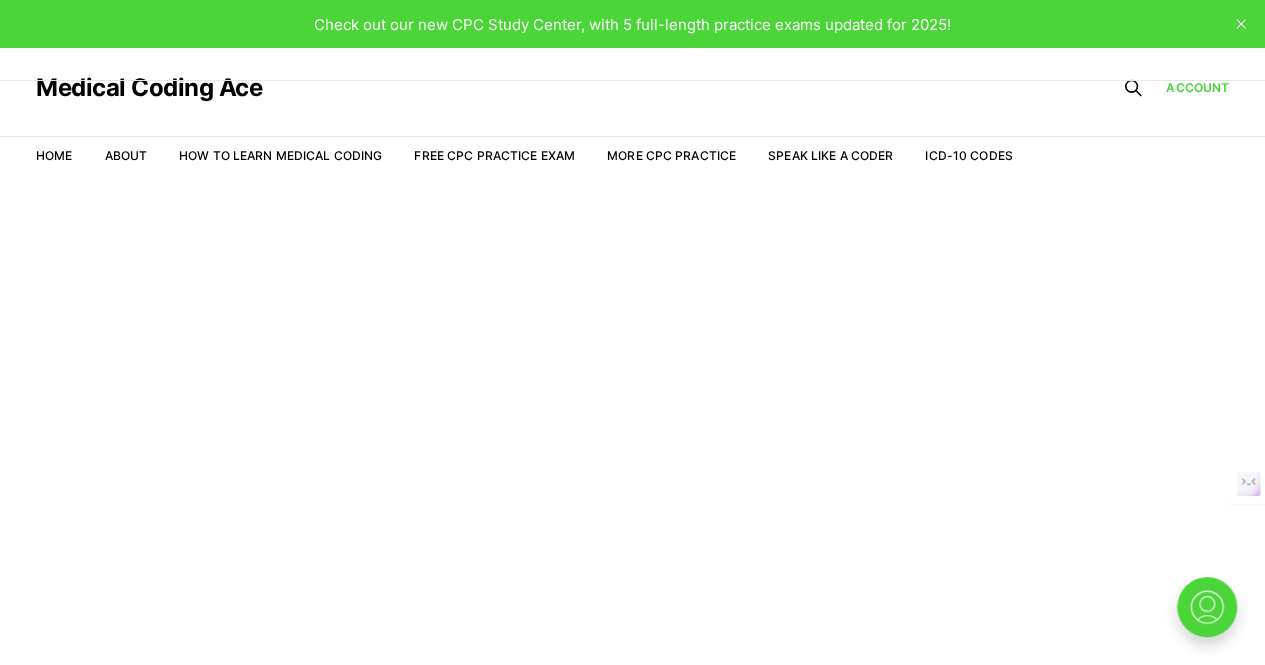 scroll, scrollTop: 48, scrollLeft: 0, axis: vertical 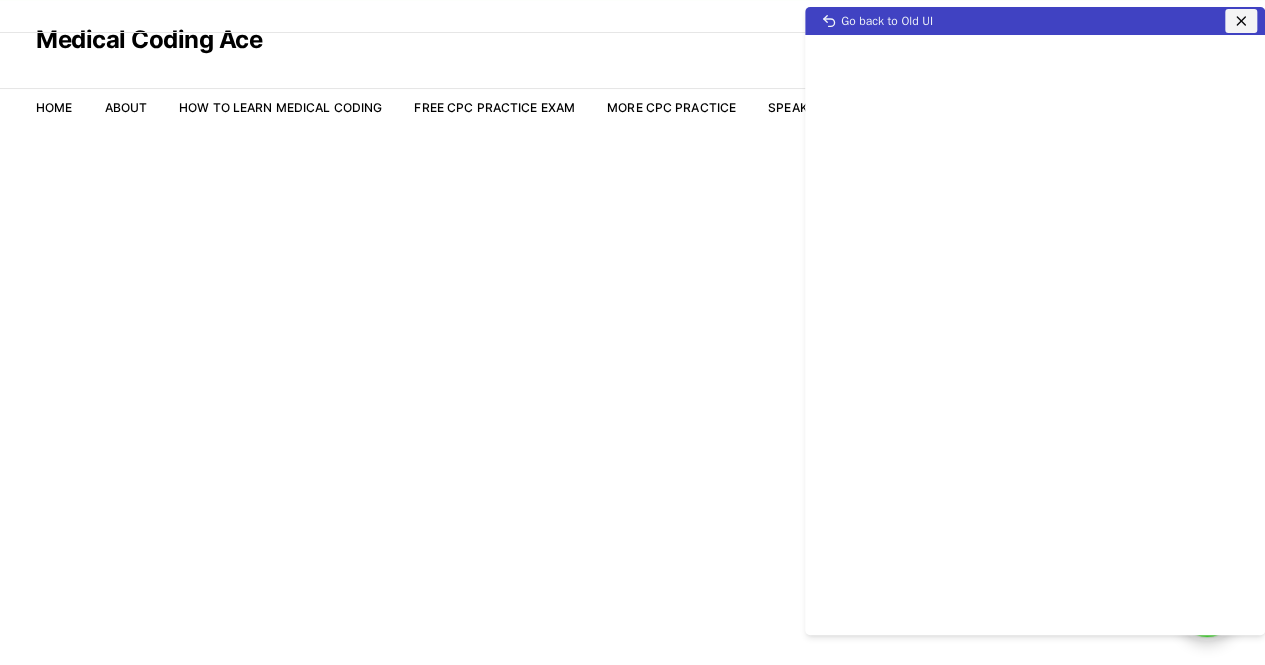 click 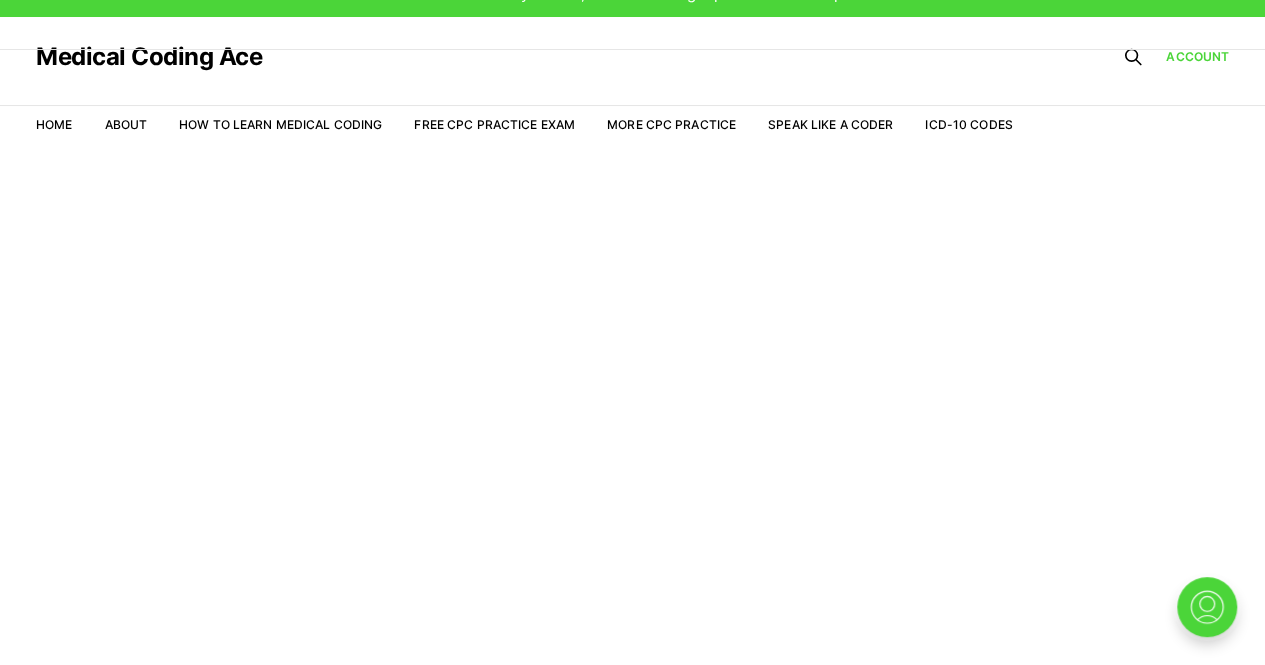 scroll, scrollTop: 48, scrollLeft: 0, axis: vertical 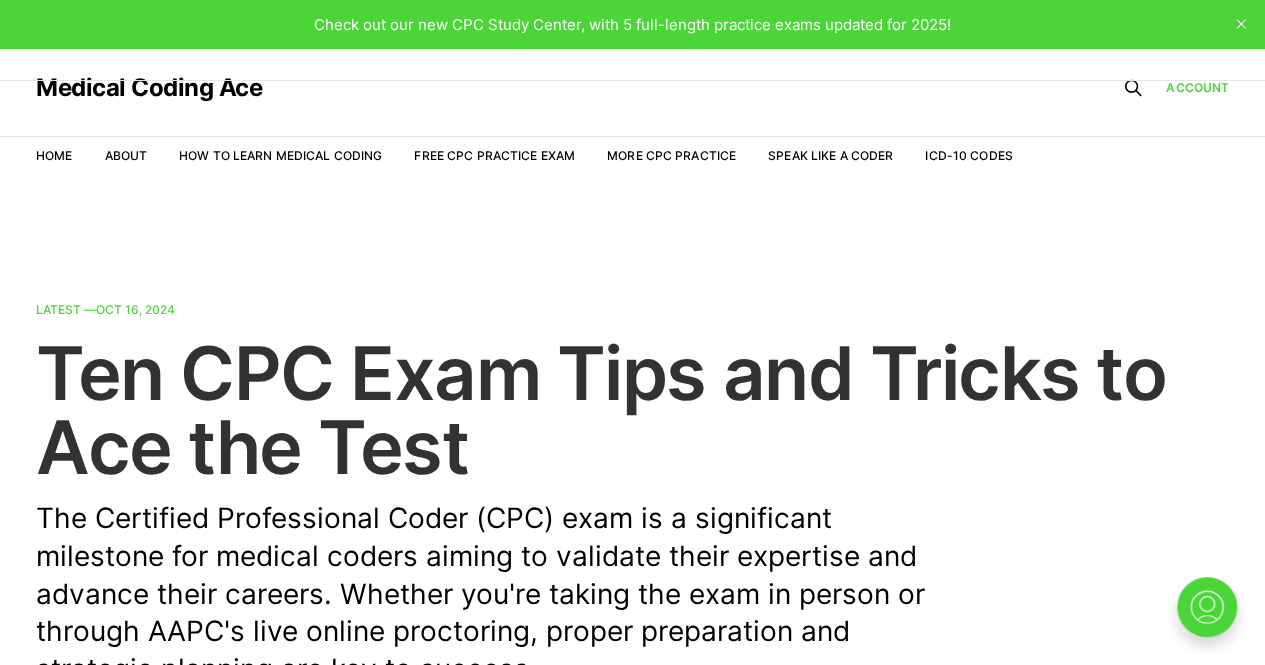 click on "The Certified Professional Coder (CPC) exam is a significant milestone for medical coders aiming to validate their expertise and advance their careers. Whether you're taking the exam in person or through AAPC's live online proctoring, proper preparation and strategic planning are key to success." at bounding box center [496, 594] 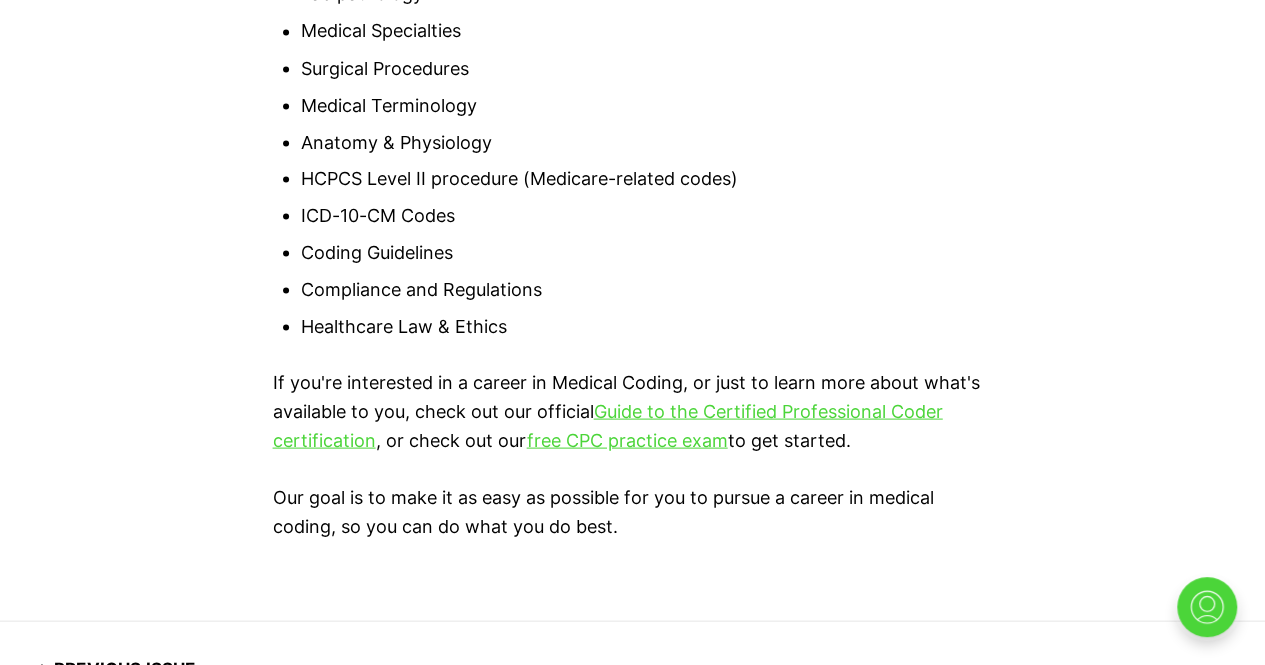 scroll, scrollTop: 9467, scrollLeft: 0, axis: vertical 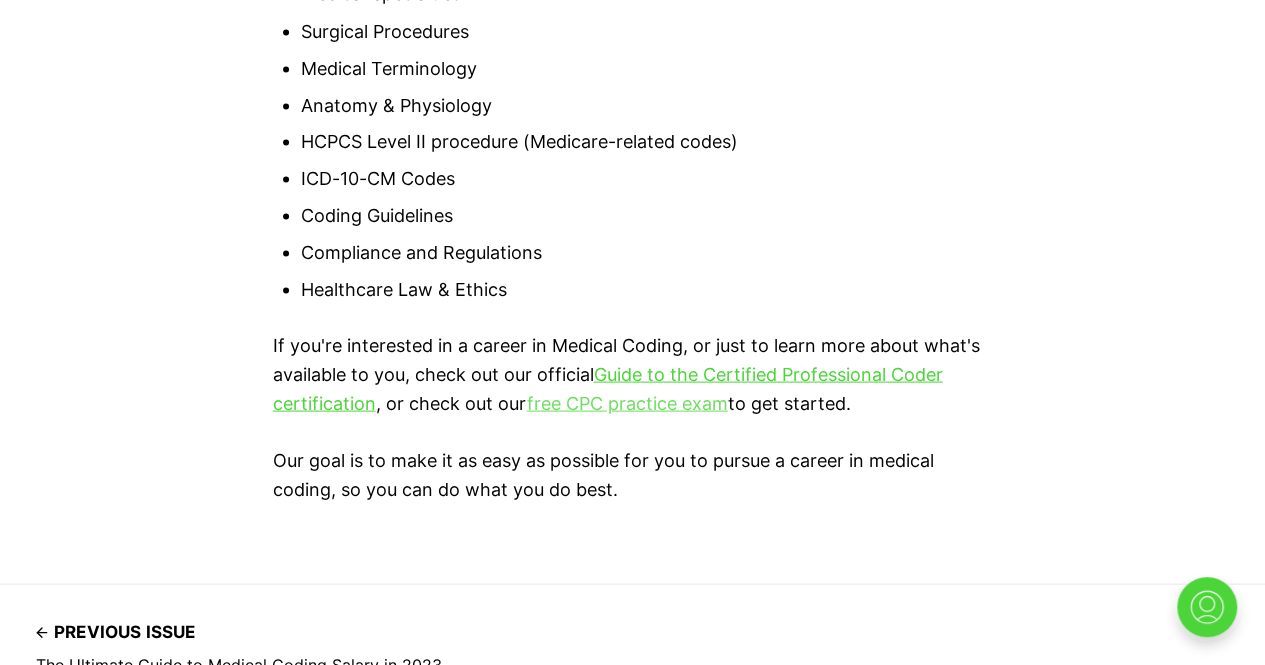 click on "free CPC practice exam" at bounding box center (627, 402) 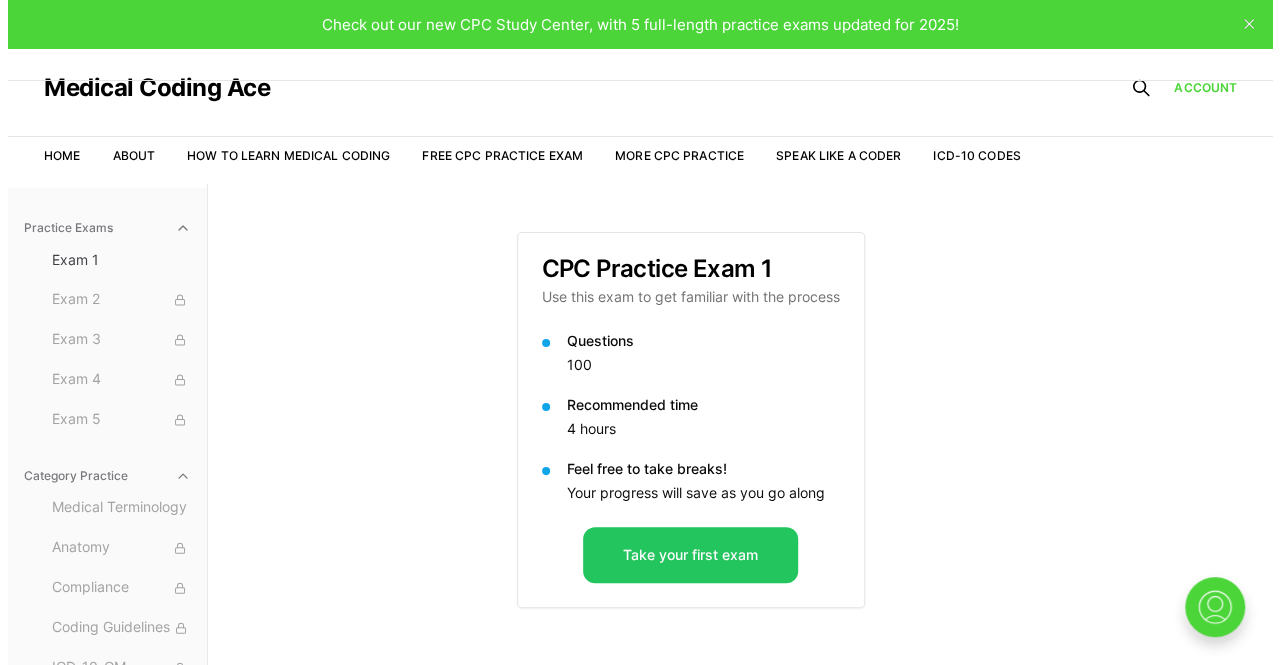 scroll, scrollTop: 0, scrollLeft: 0, axis: both 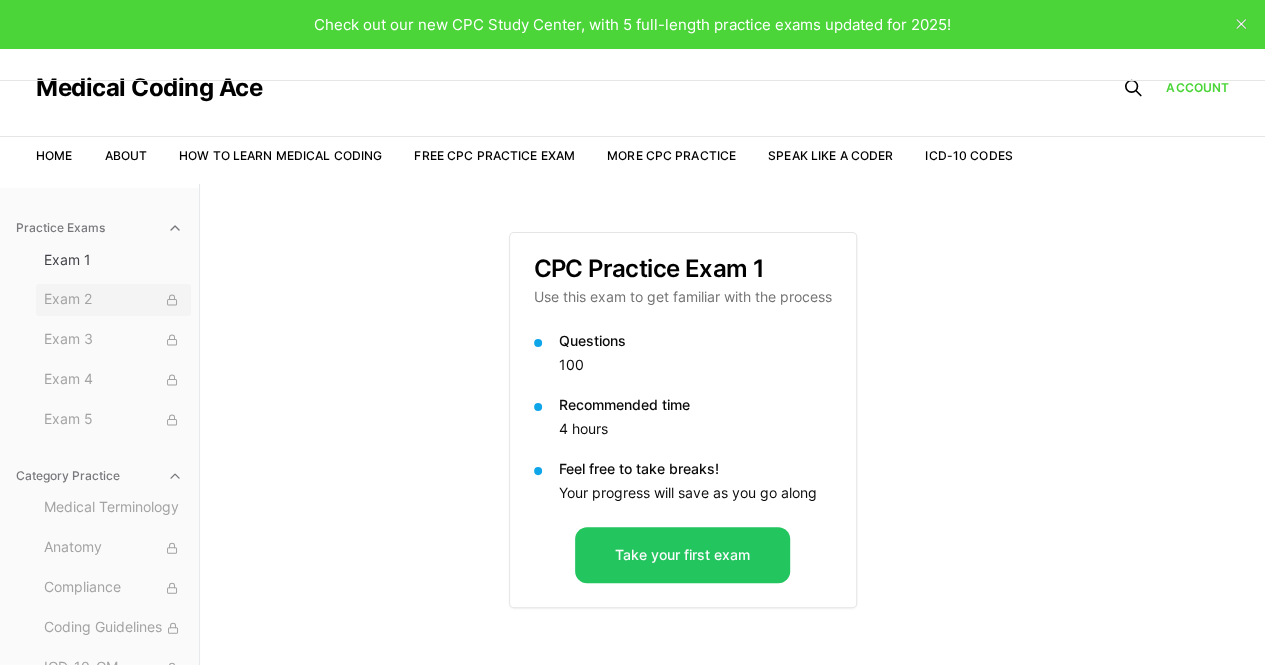 click at bounding box center (172, 300) 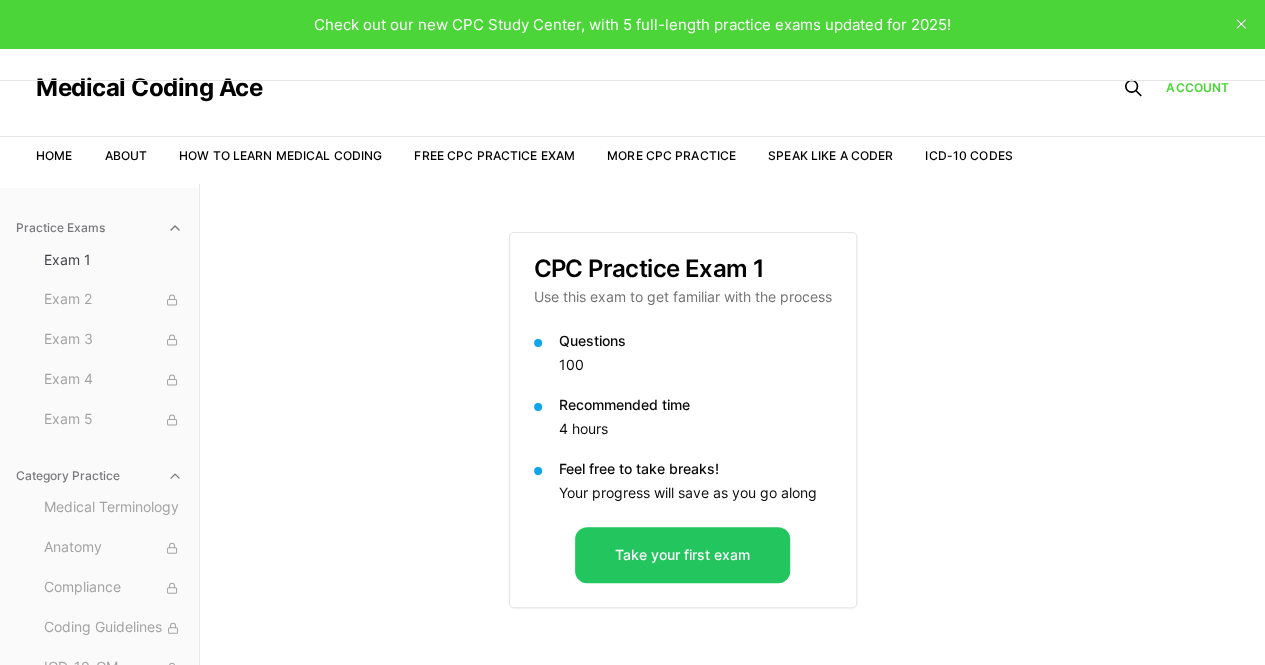 click on "Exam 1" at bounding box center (113, 260) 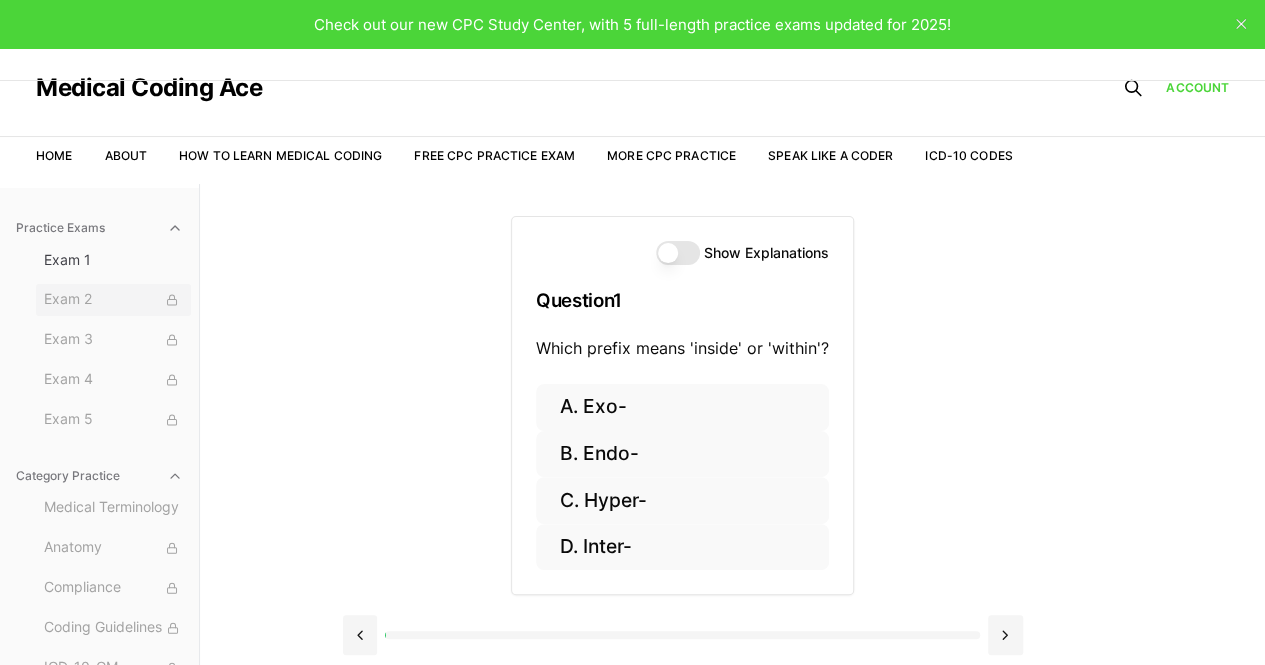 click on "Exam 2" at bounding box center (113, 300) 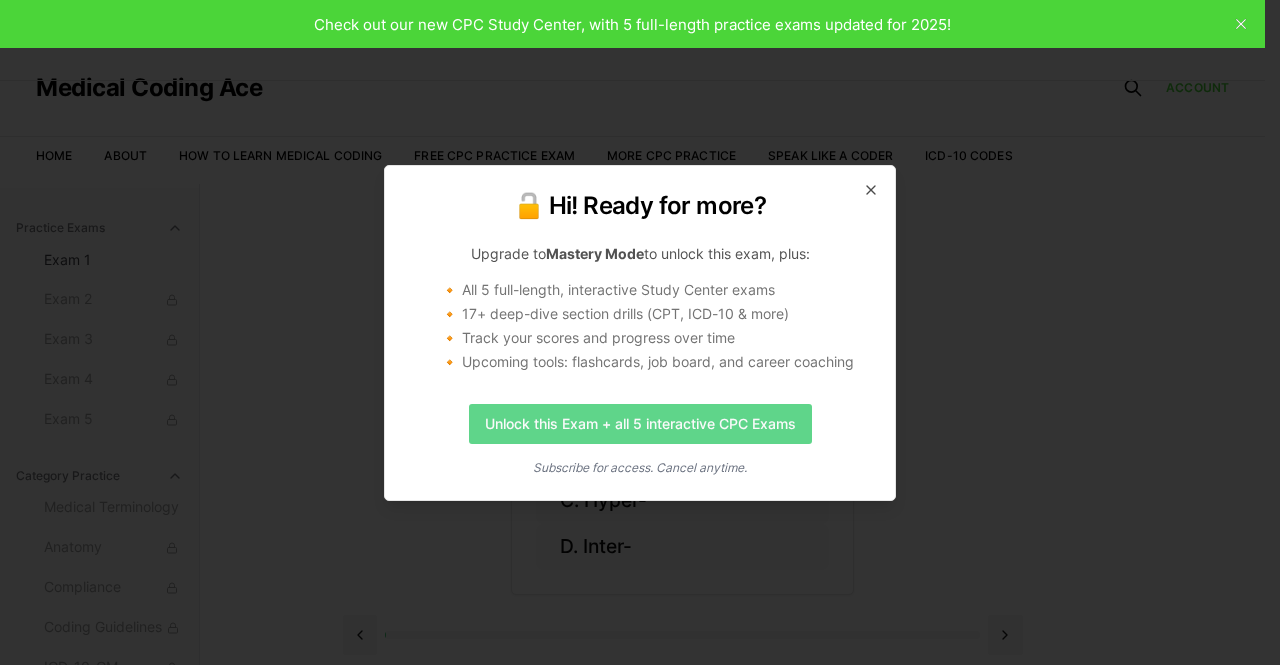 click on "Unlock this Exam + all 5 interactive CPC Exams" at bounding box center [640, 424] 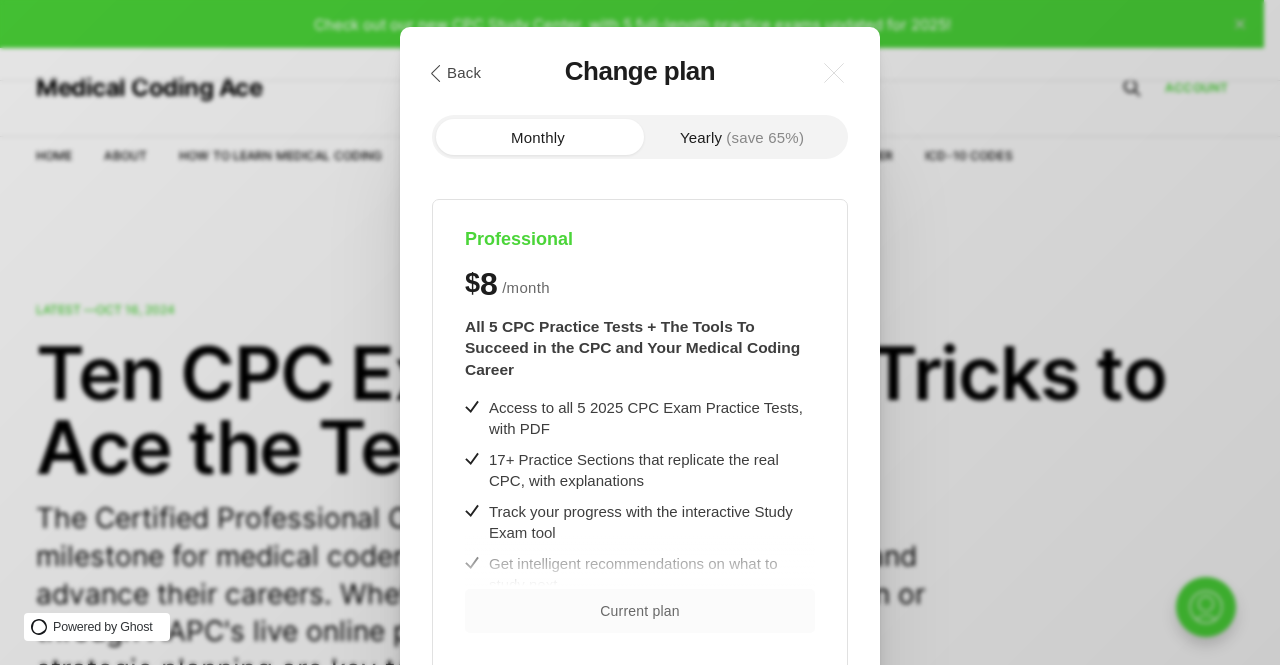 scroll, scrollTop: 0, scrollLeft: 0, axis: both 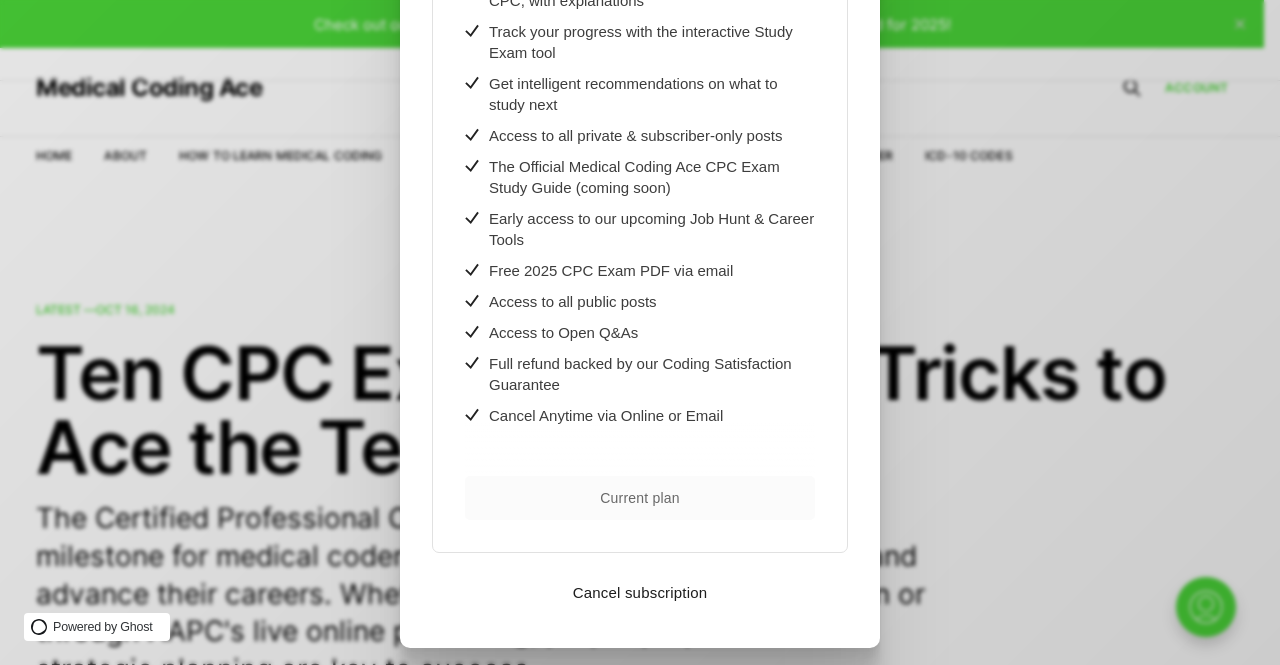 click on "Current plan" at bounding box center (640, 498) 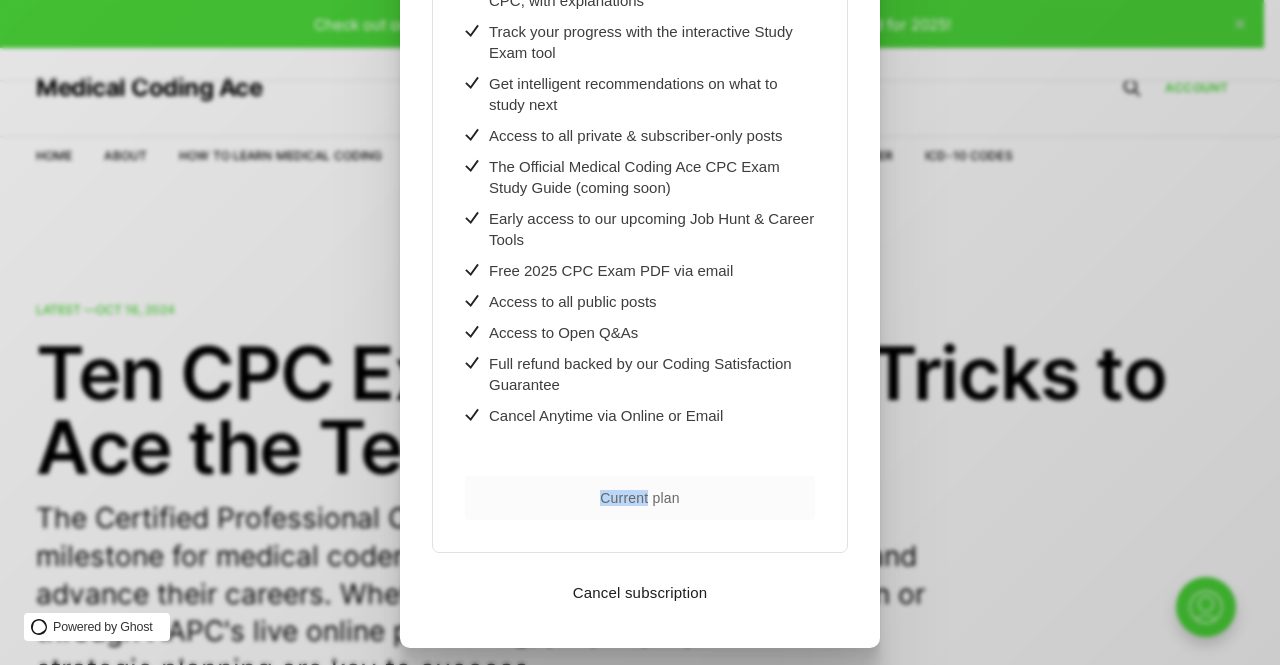 click on "Current plan" at bounding box center [640, 498] 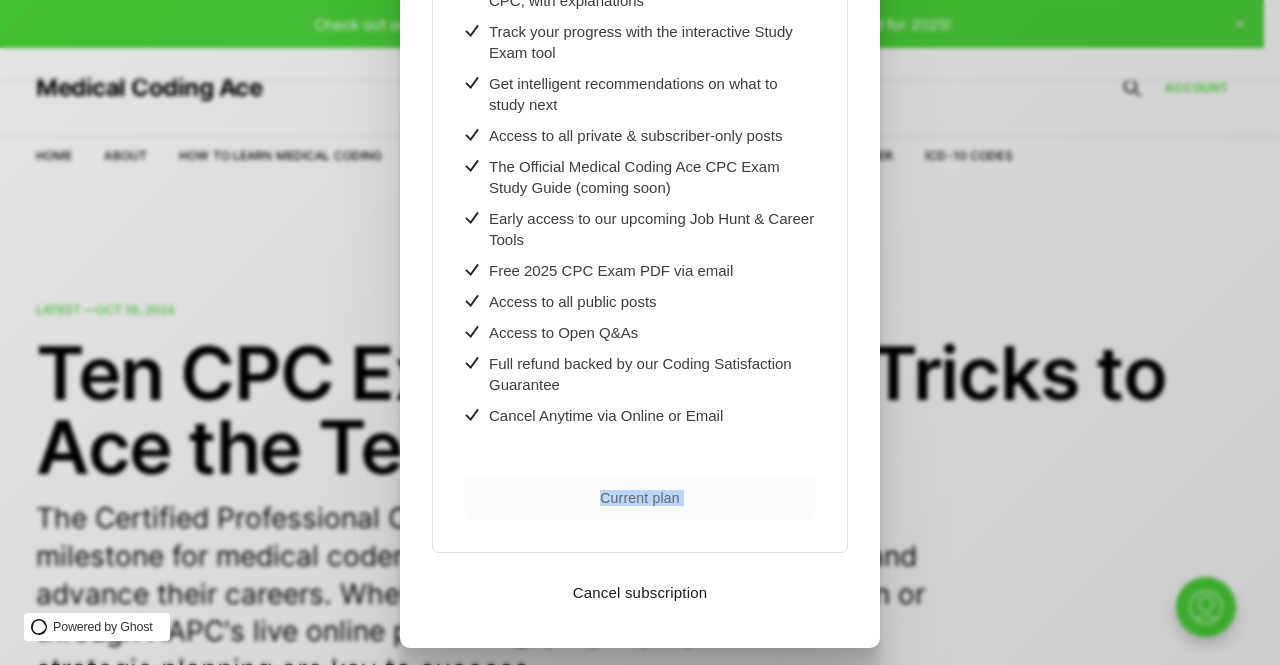 click on "Current plan" at bounding box center [640, 498] 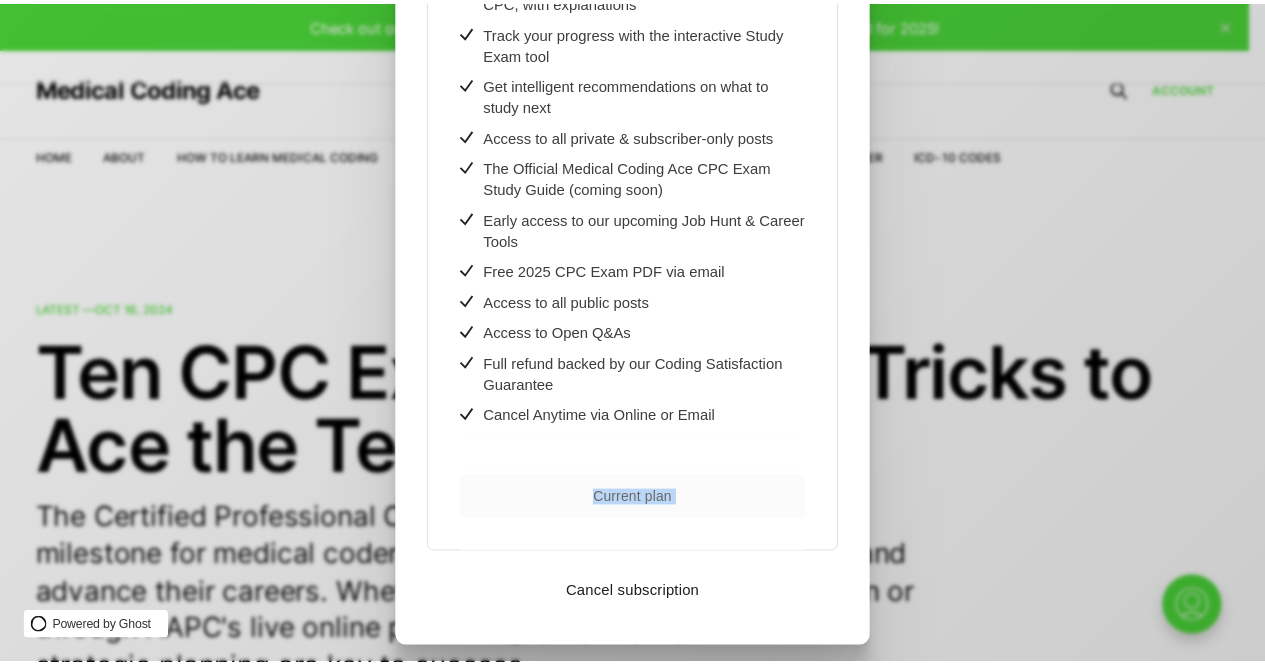 scroll, scrollTop: 0, scrollLeft: 0, axis: both 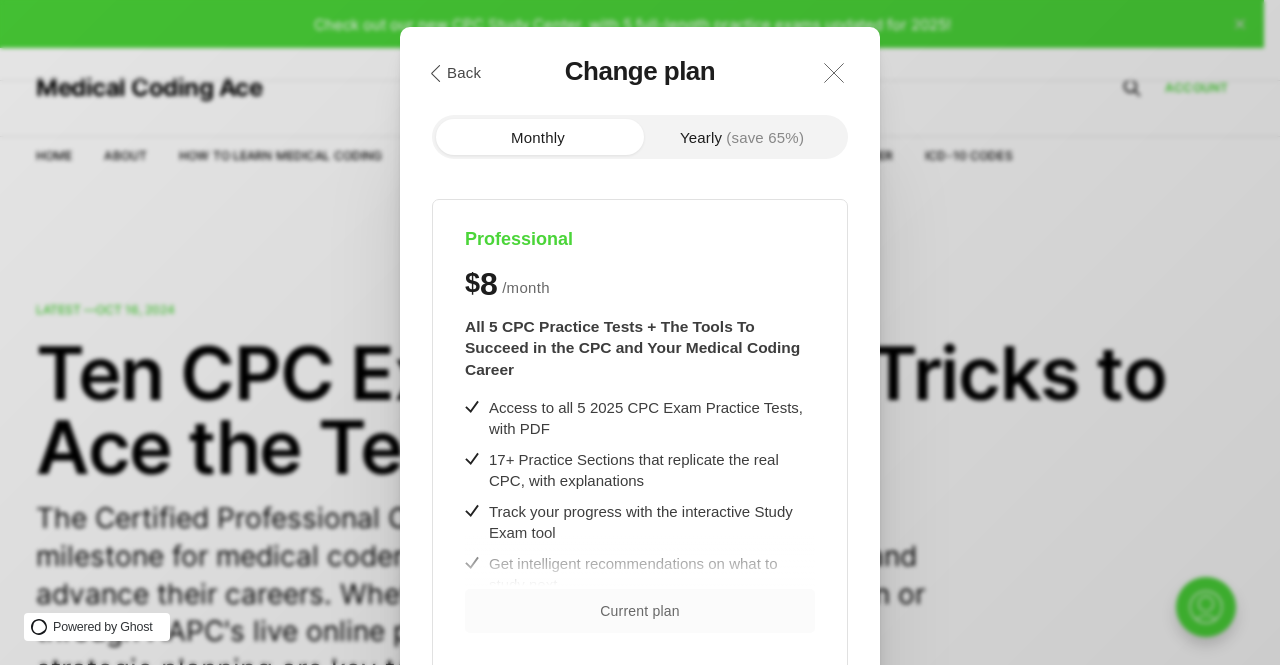 click on ".a{fill:none;stroke:currentColor;stroke-linecap:round;stroke-linejoin:round;stroke-width:1.2px !important;}" 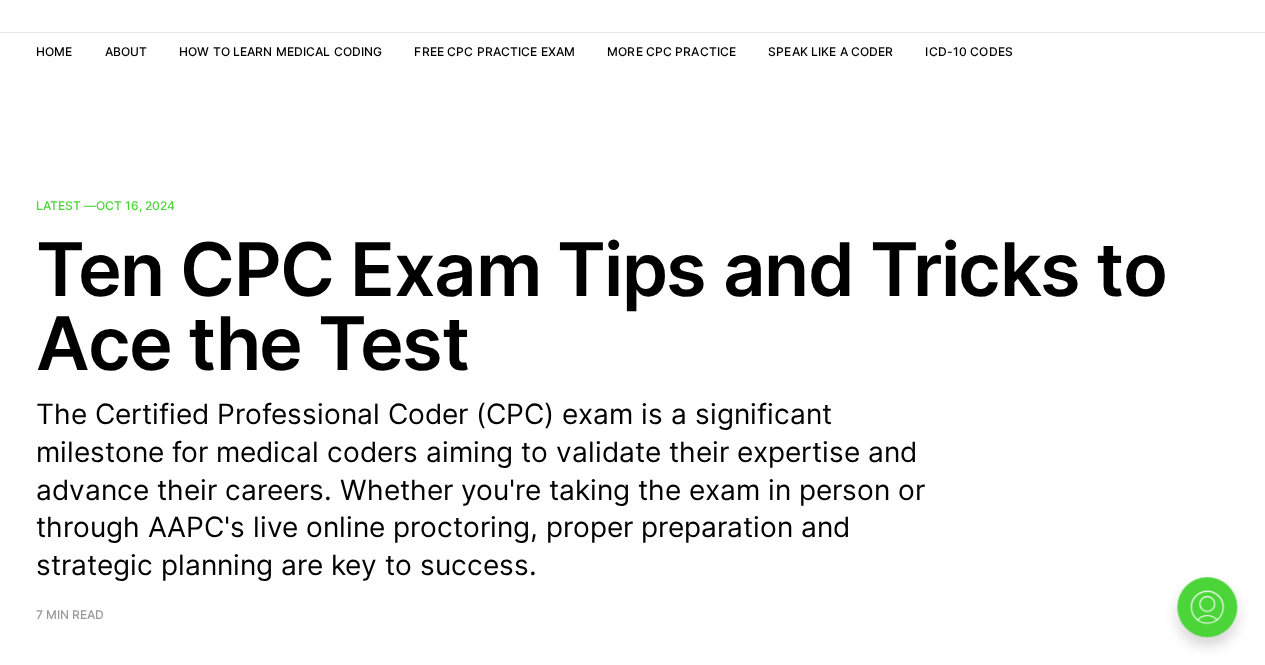 scroll, scrollTop: 0, scrollLeft: 0, axis: both 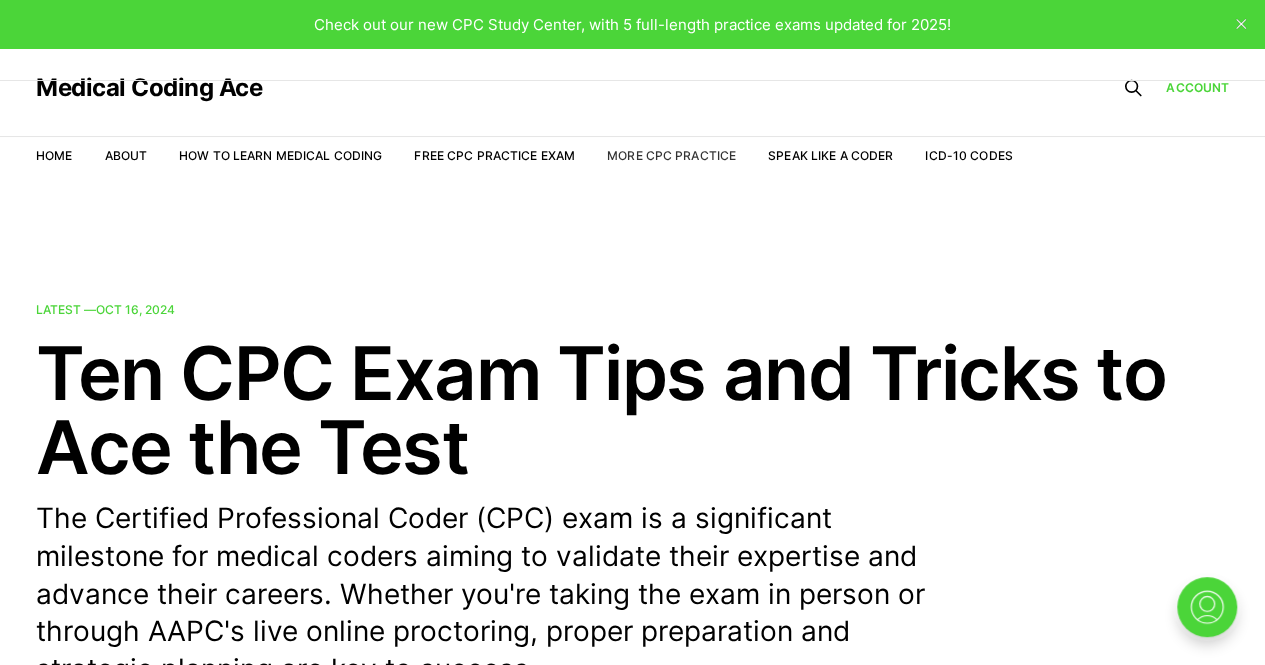 click on "More CPC Practice" at bounding box center (671, 155) 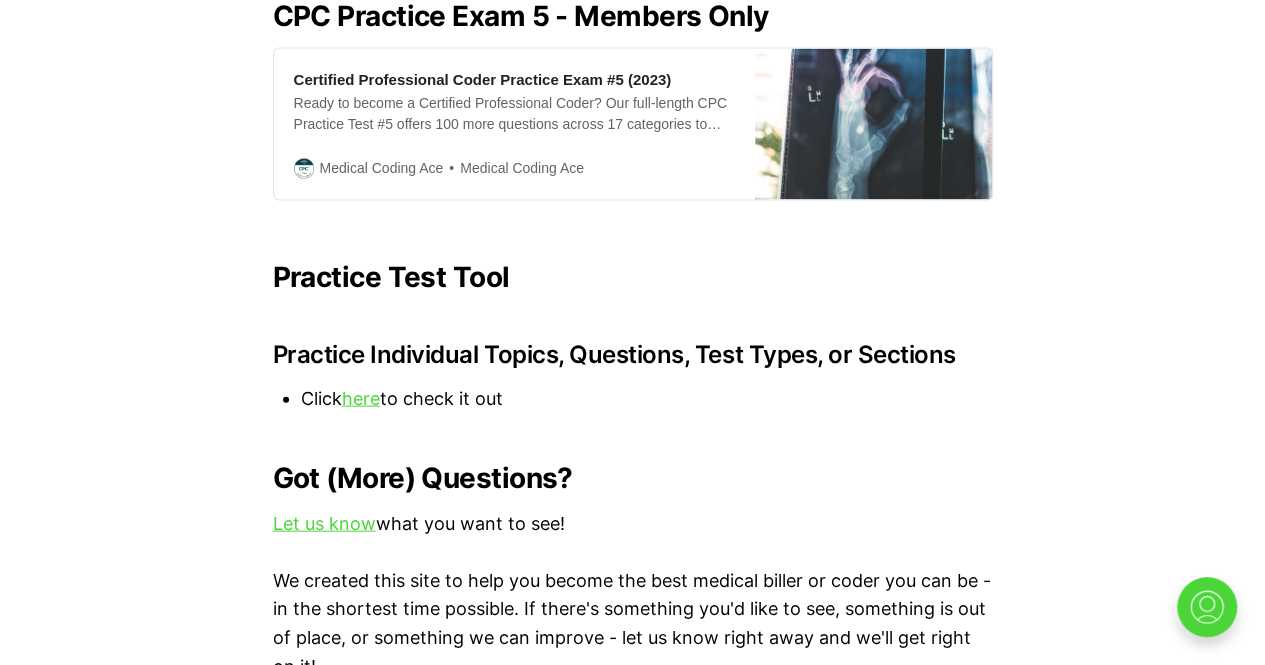 scroll, scrollTop: 1970, scrollLeft: 0, axis: vertical 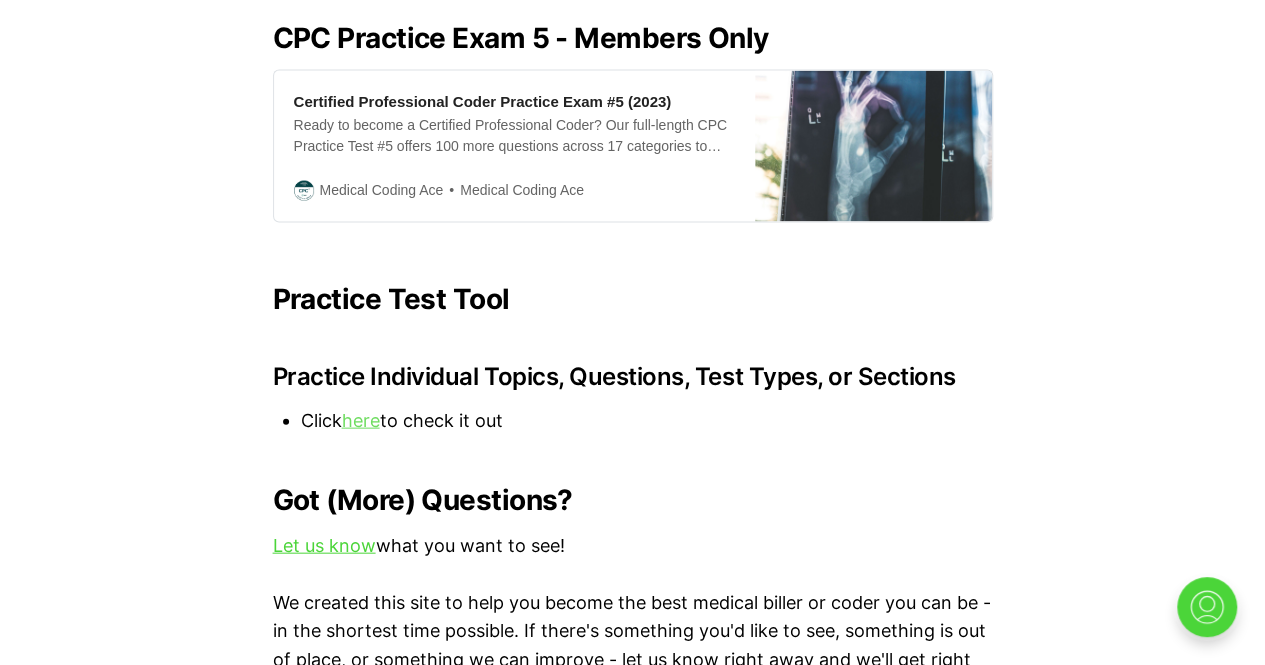click on "here" at bounding box center (361, 420) 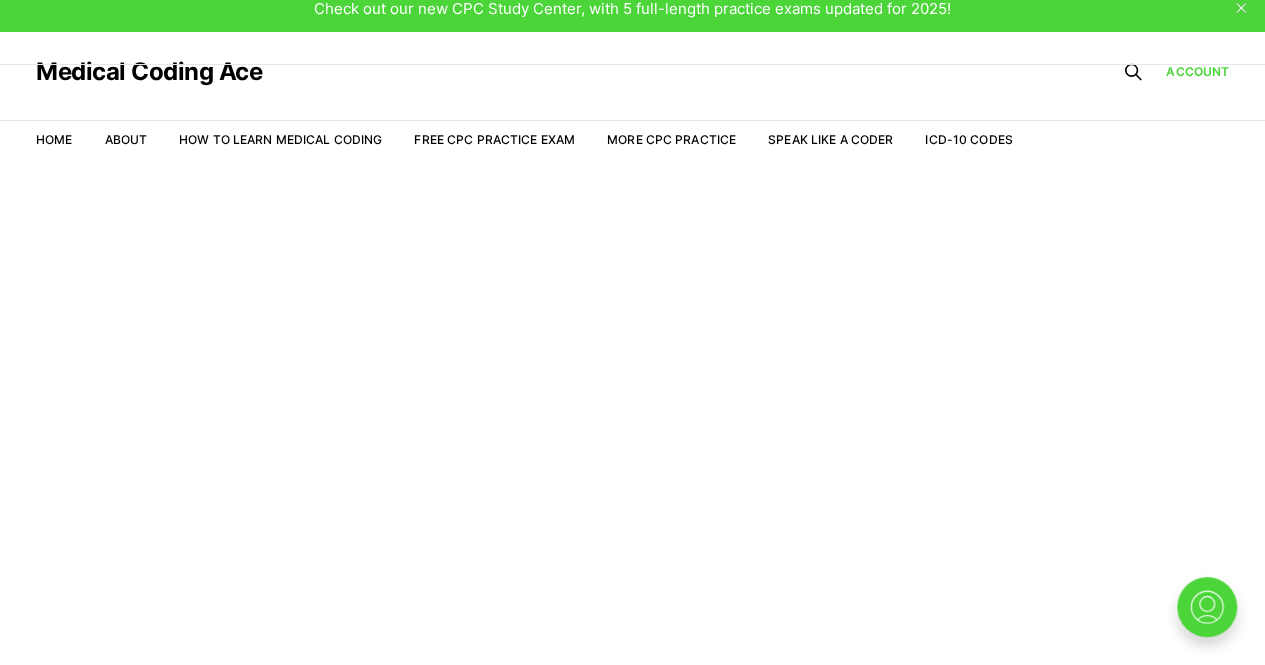 scroll, scrollTop: 0, scrollLeft: 0, axis: both 